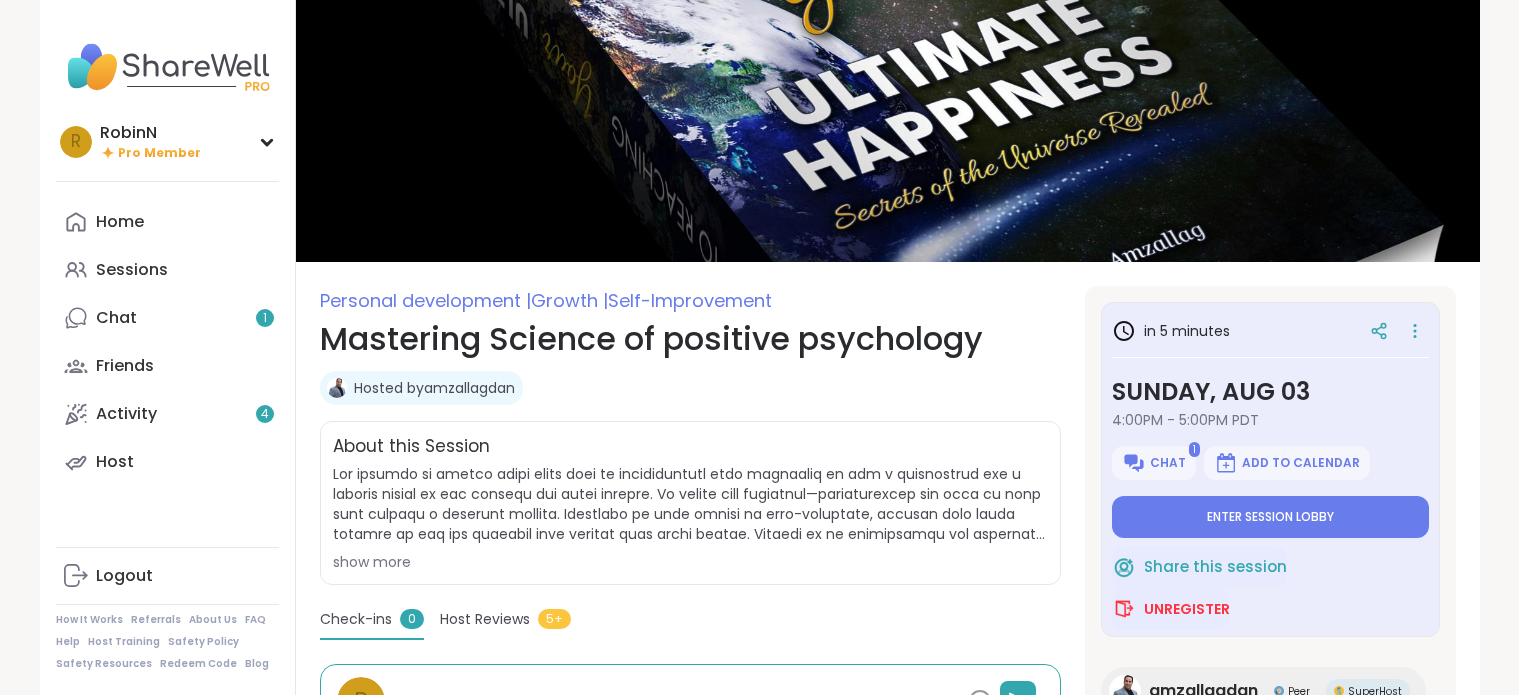 scroll, scrollTop: 0, scrollLeft: 0, axis: both 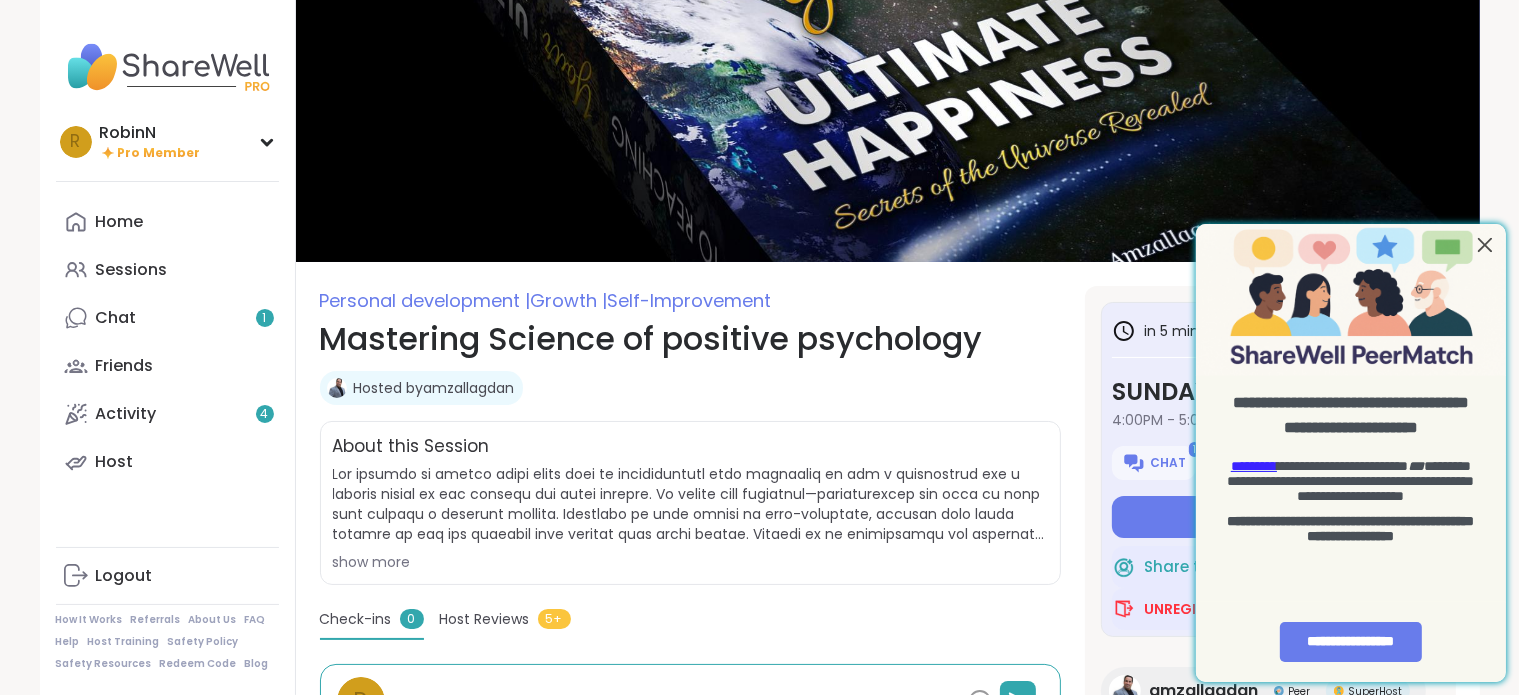 click at bounding box center [1484, 244] 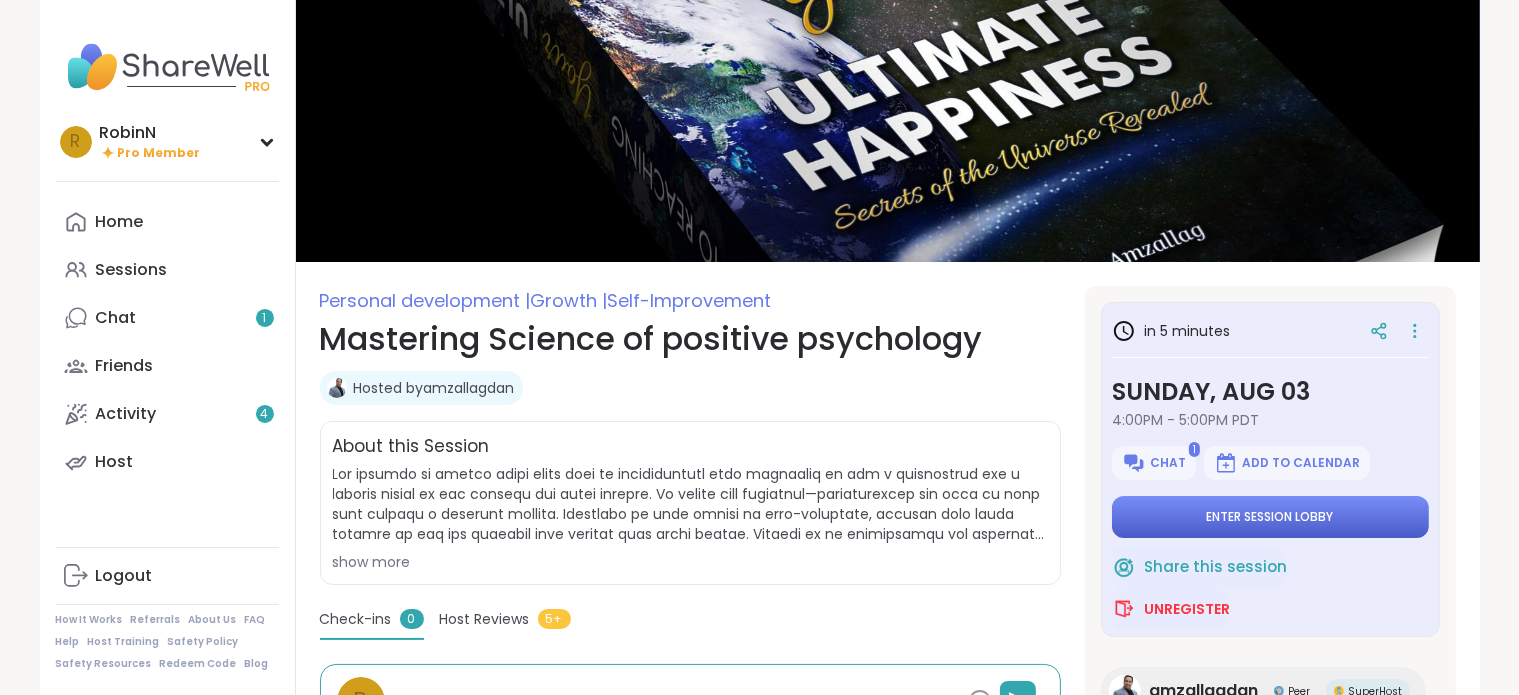 click on "Enter session lobby" at bounding box center (1270, 517) 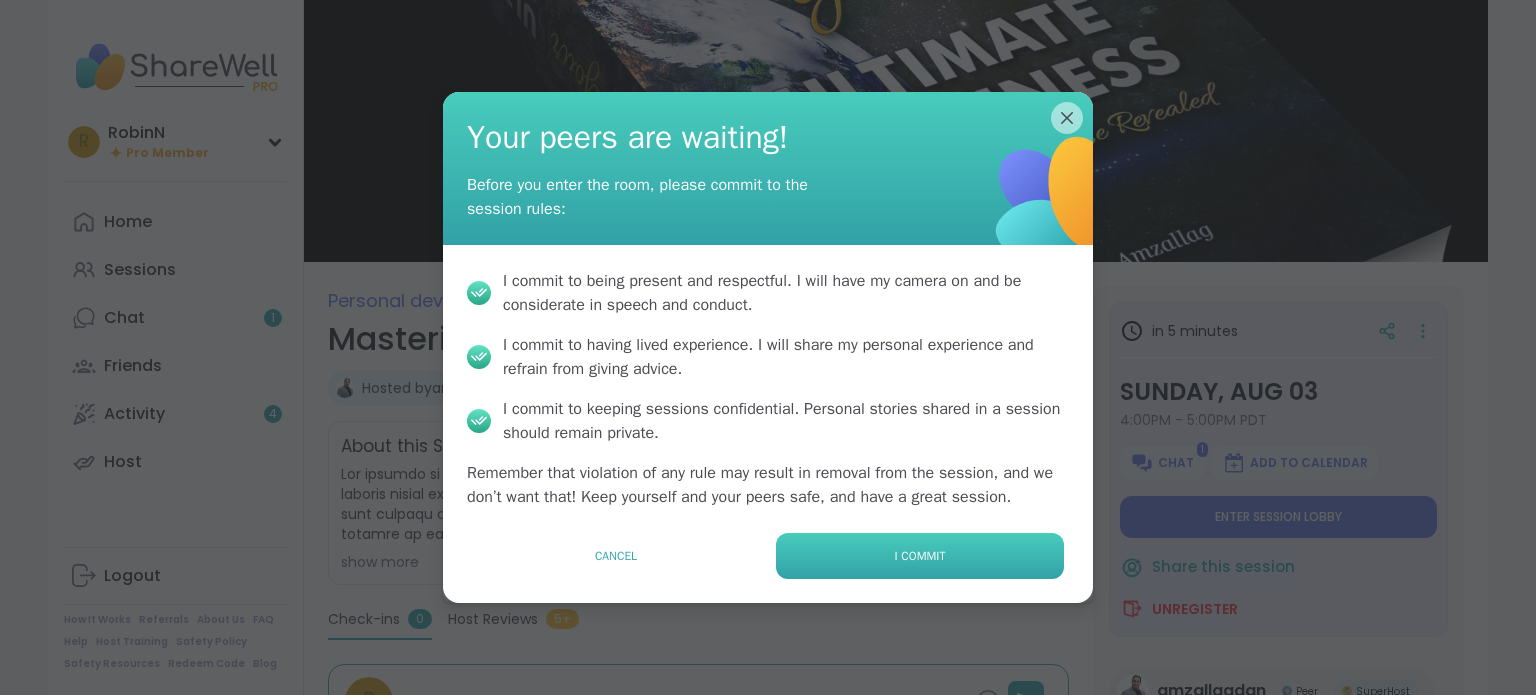 click on "I commit" at bounding box center (920, 556) 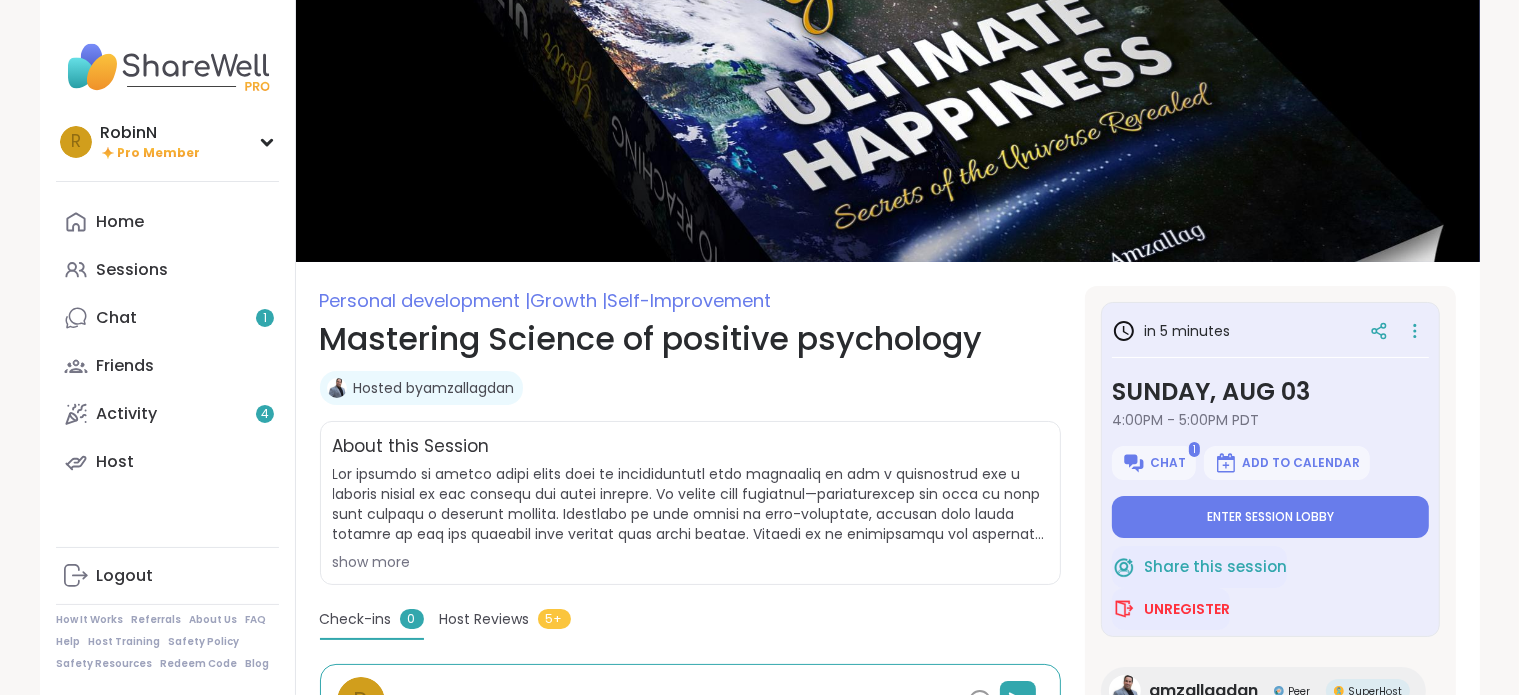 type on "*" 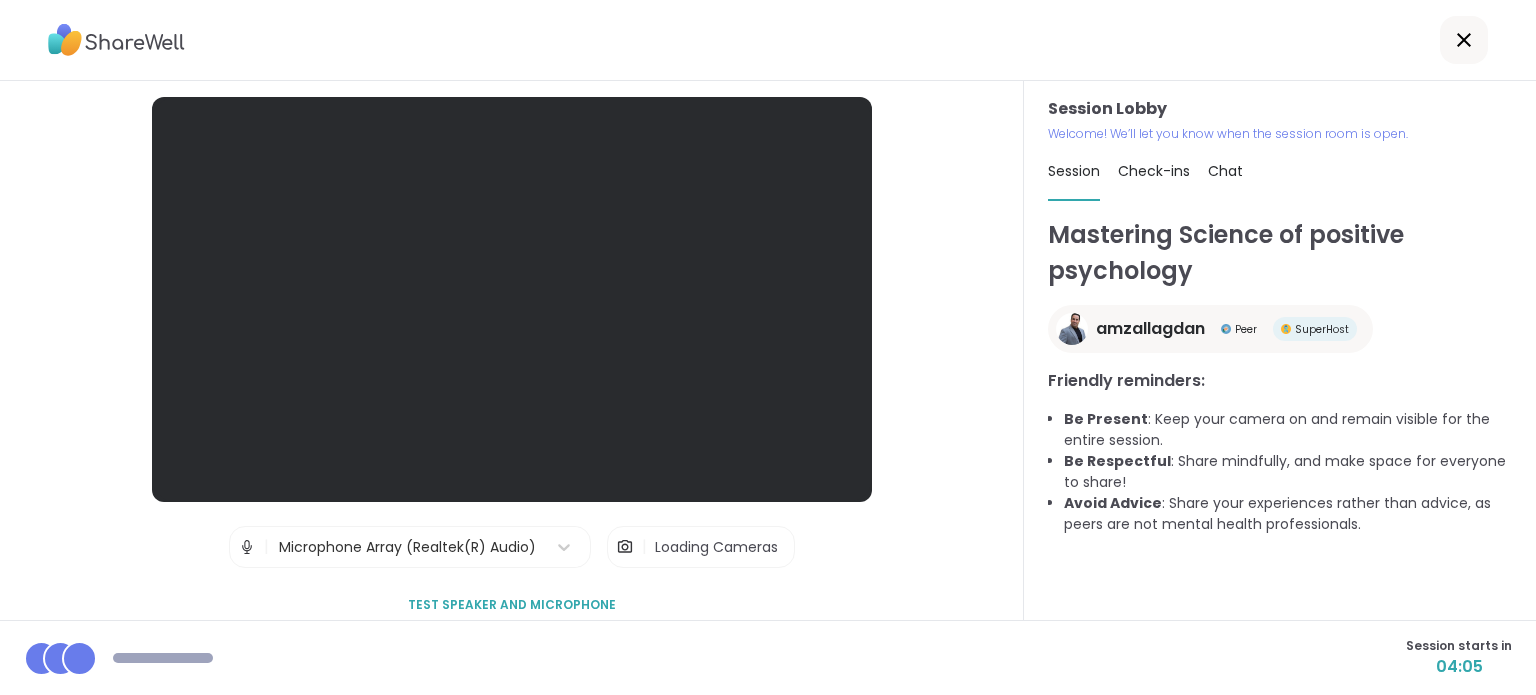 scroll, scrollTop: 20, scrollLeft: 0, axis: vertical 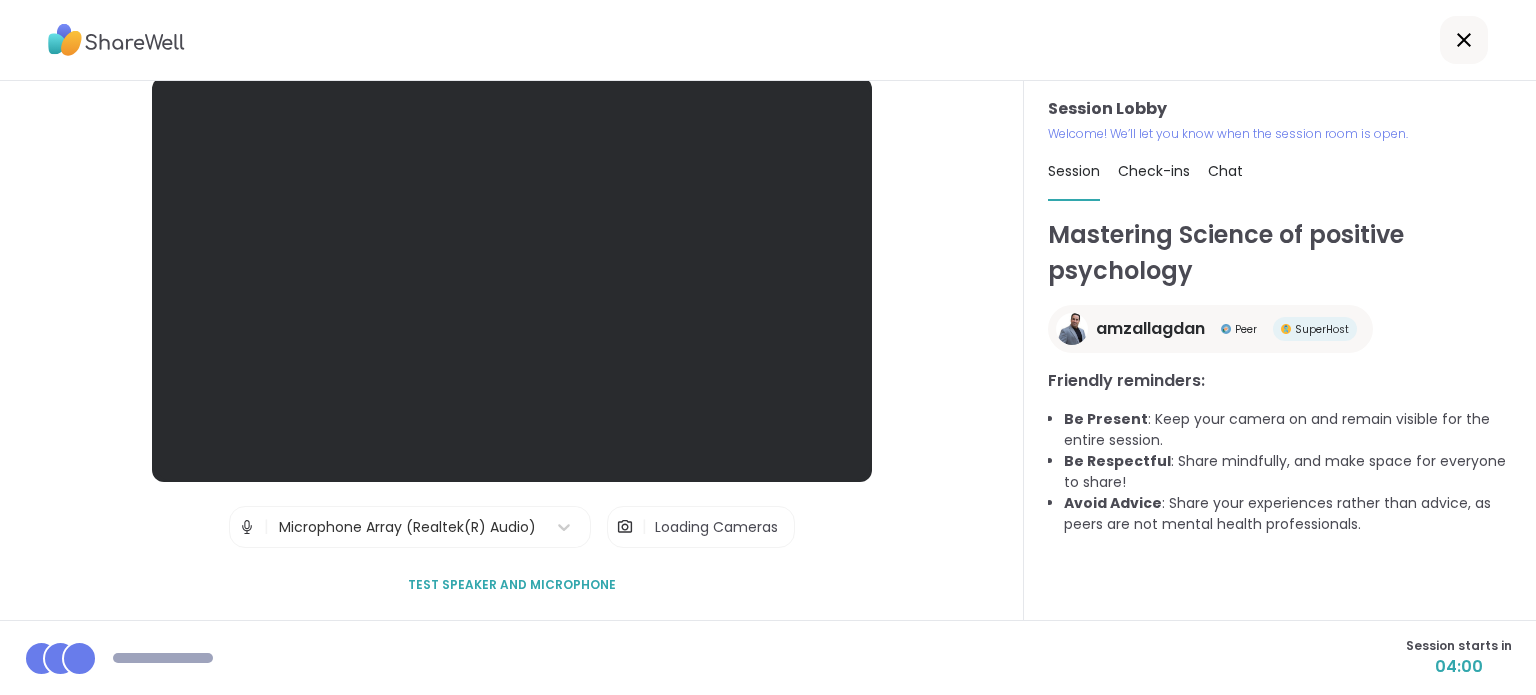 click at bounding box center (625, 527) 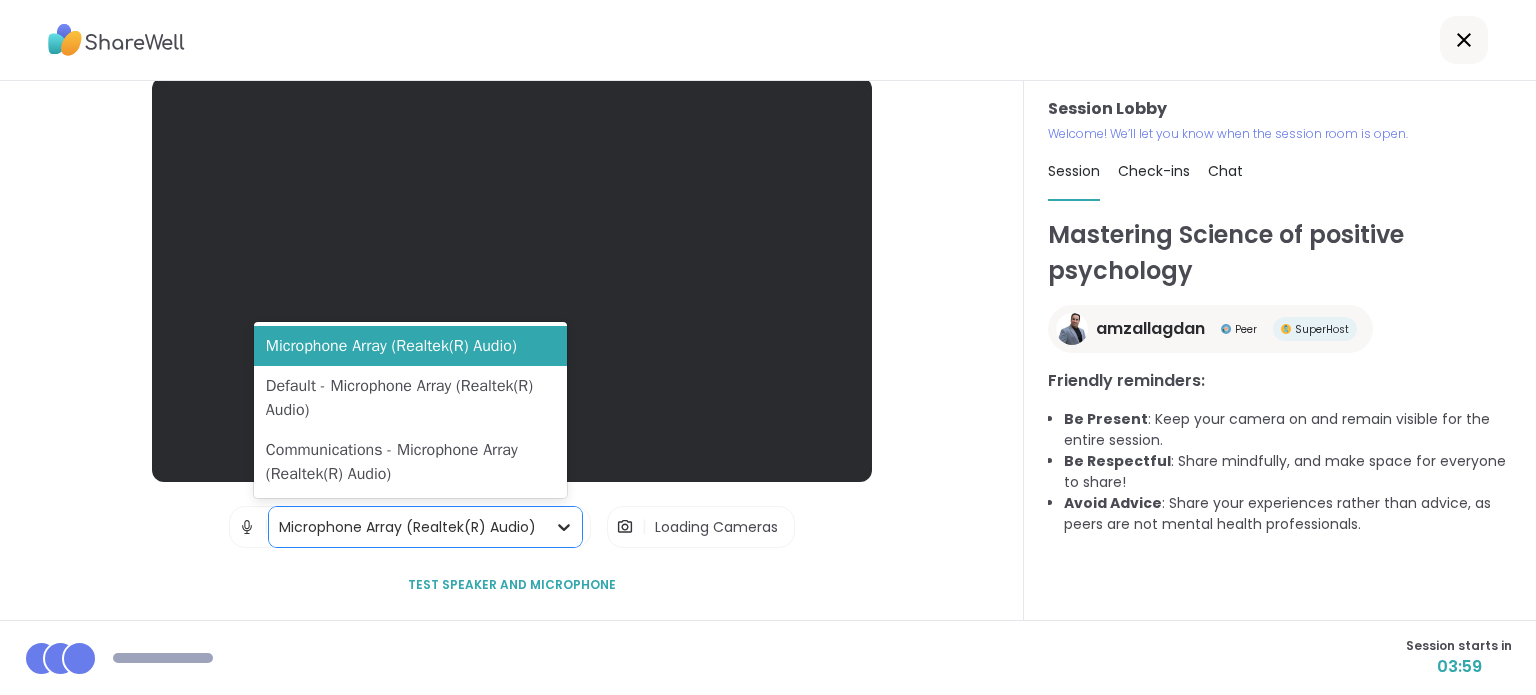 click 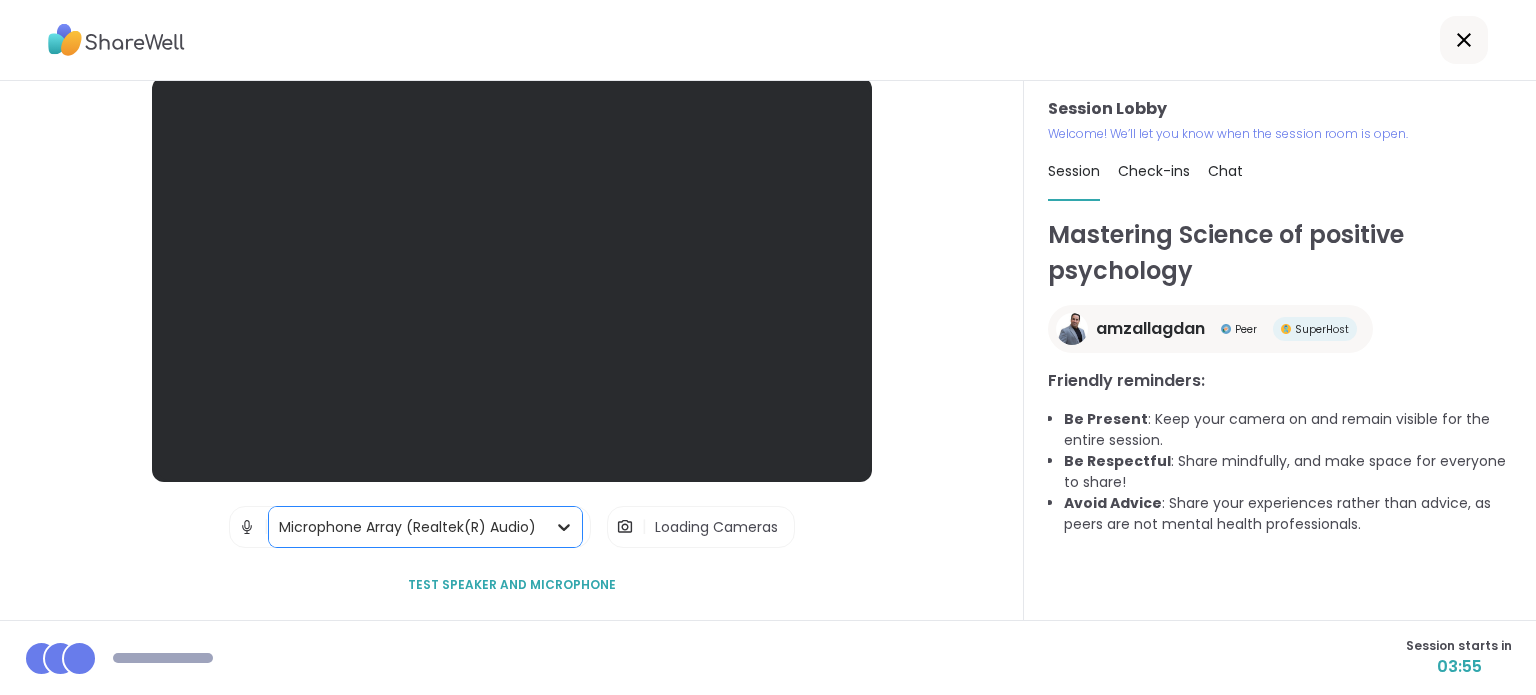 click 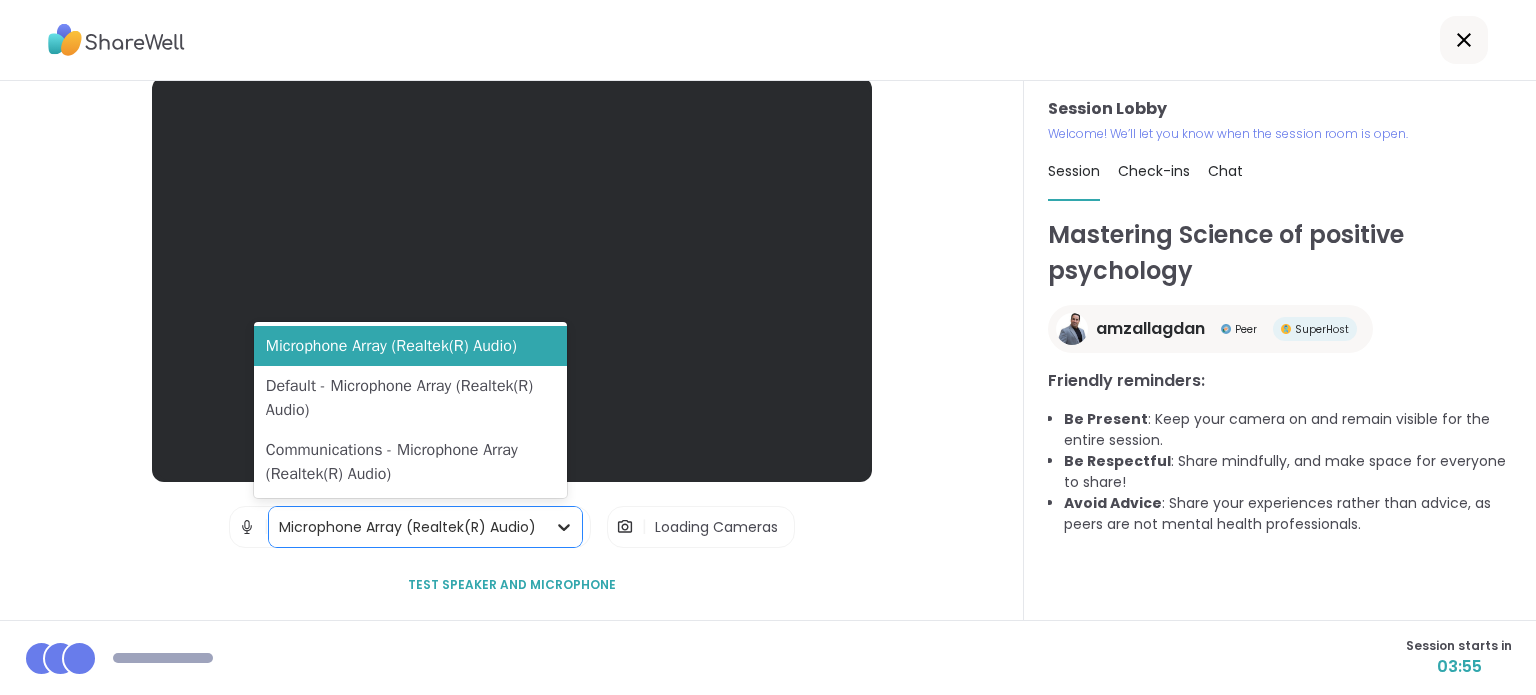 click 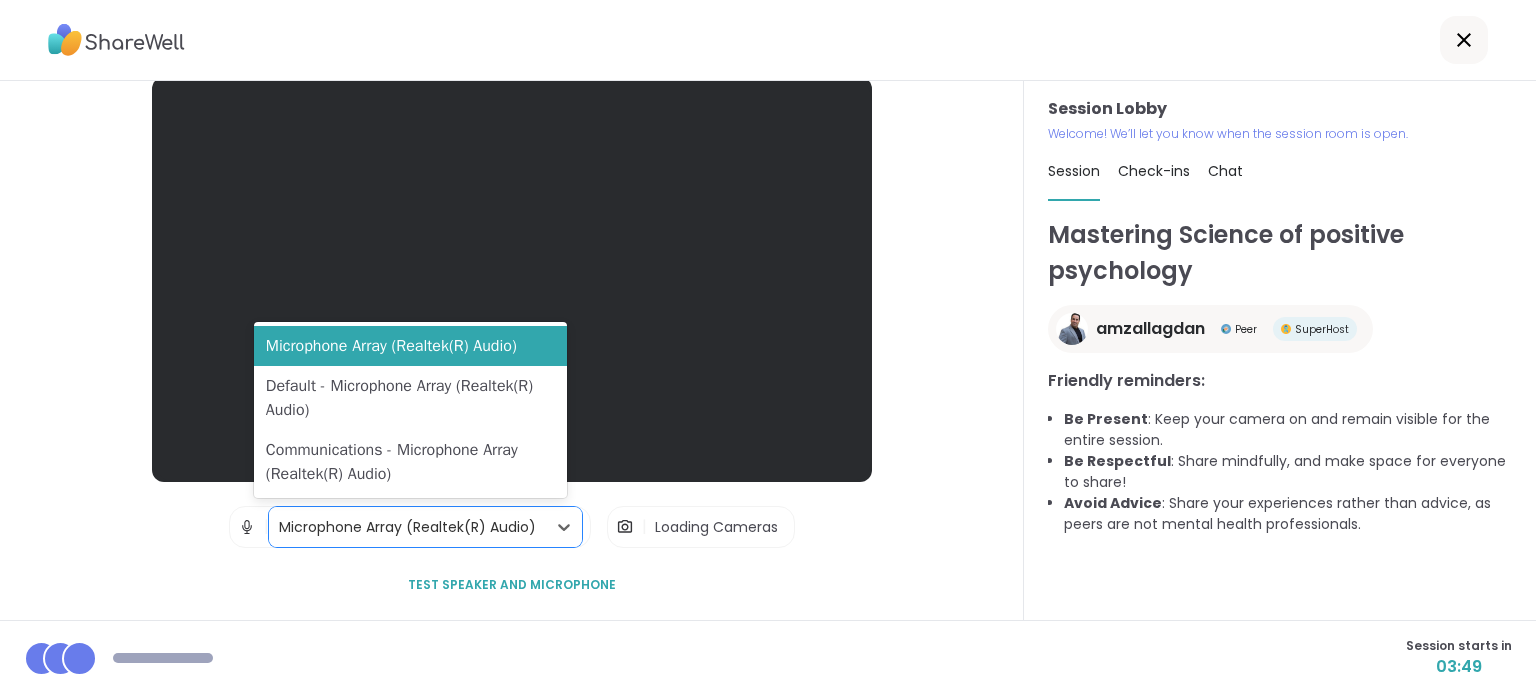 click at bounding box center [625, 527] 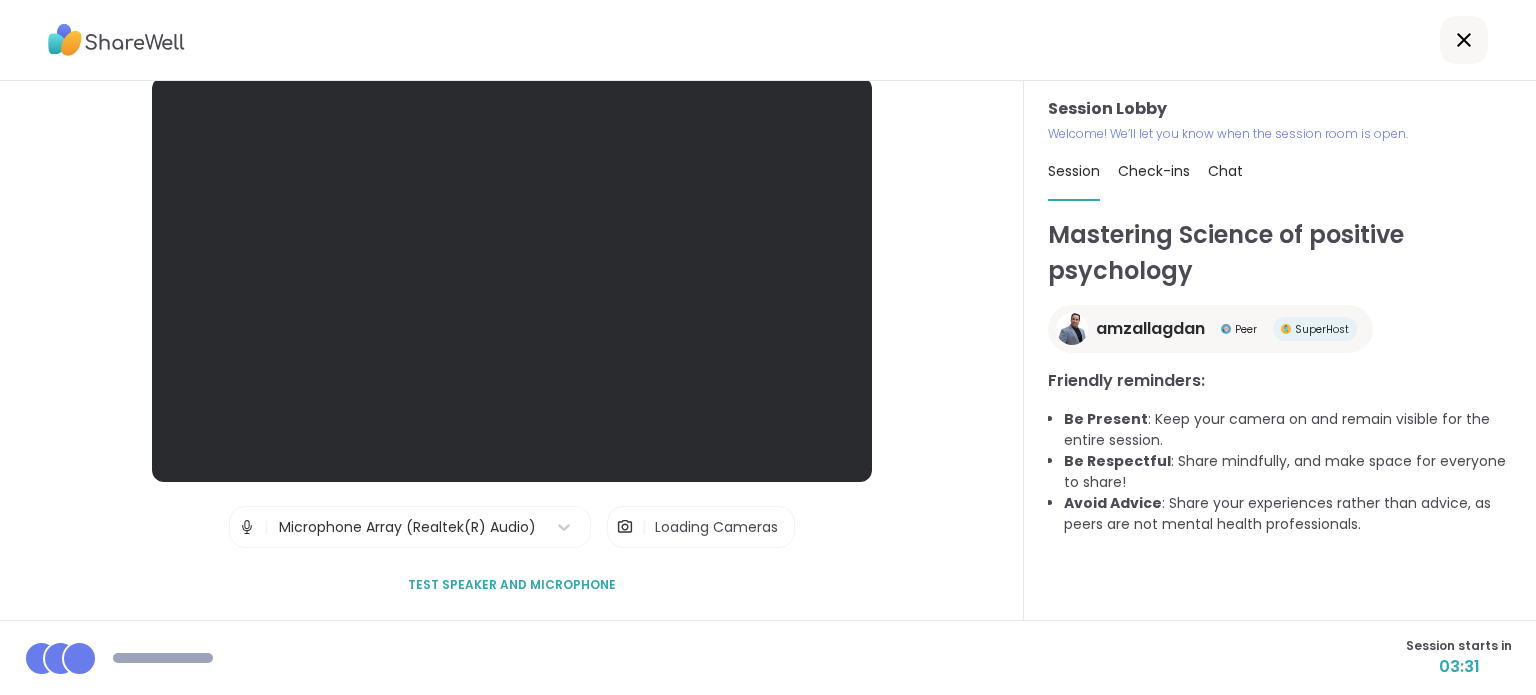 click at bounding box center [79, 658] 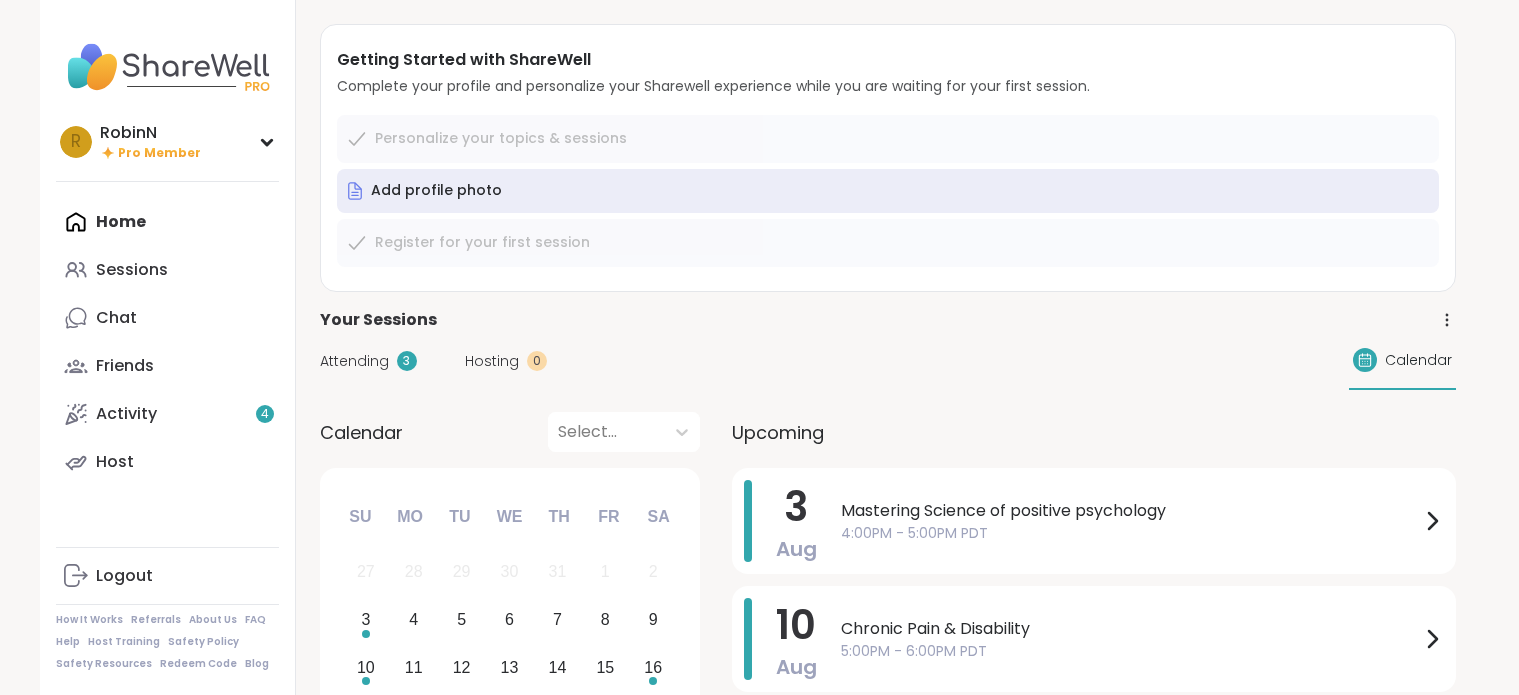 scroll, scrollTop: 0, scrollLeft: 0, axis: both 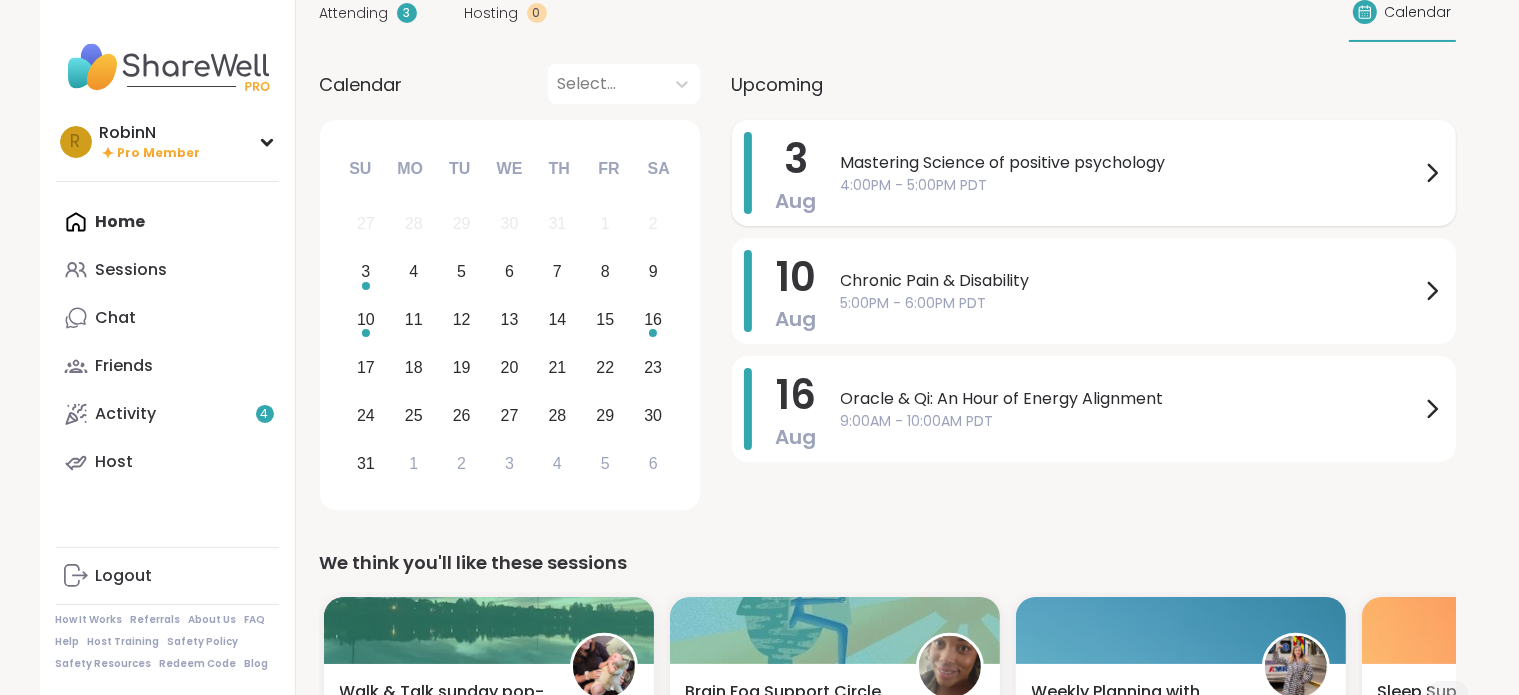click on "Mastering Science of positive psychology" at bounding box center [1130, 163] 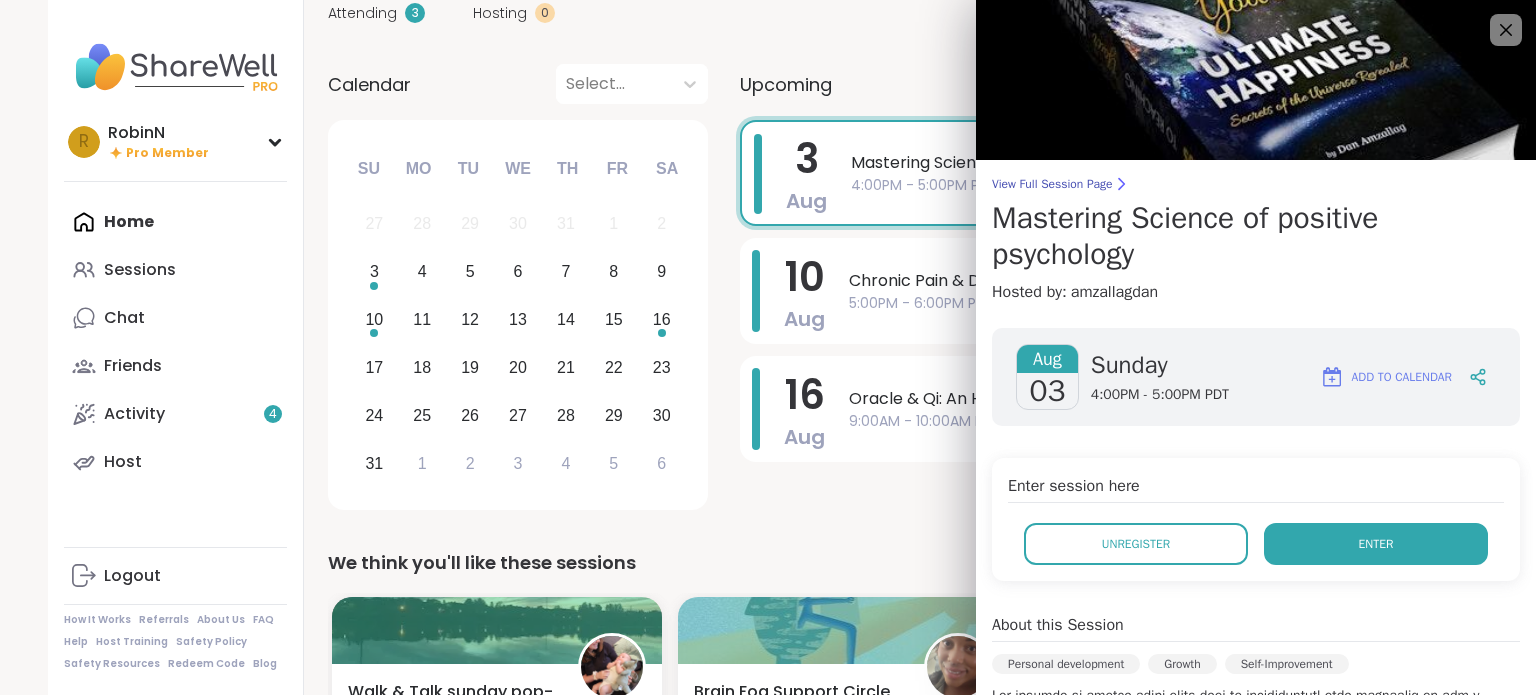 click on "Enter" at bounding box center [1376, 544] 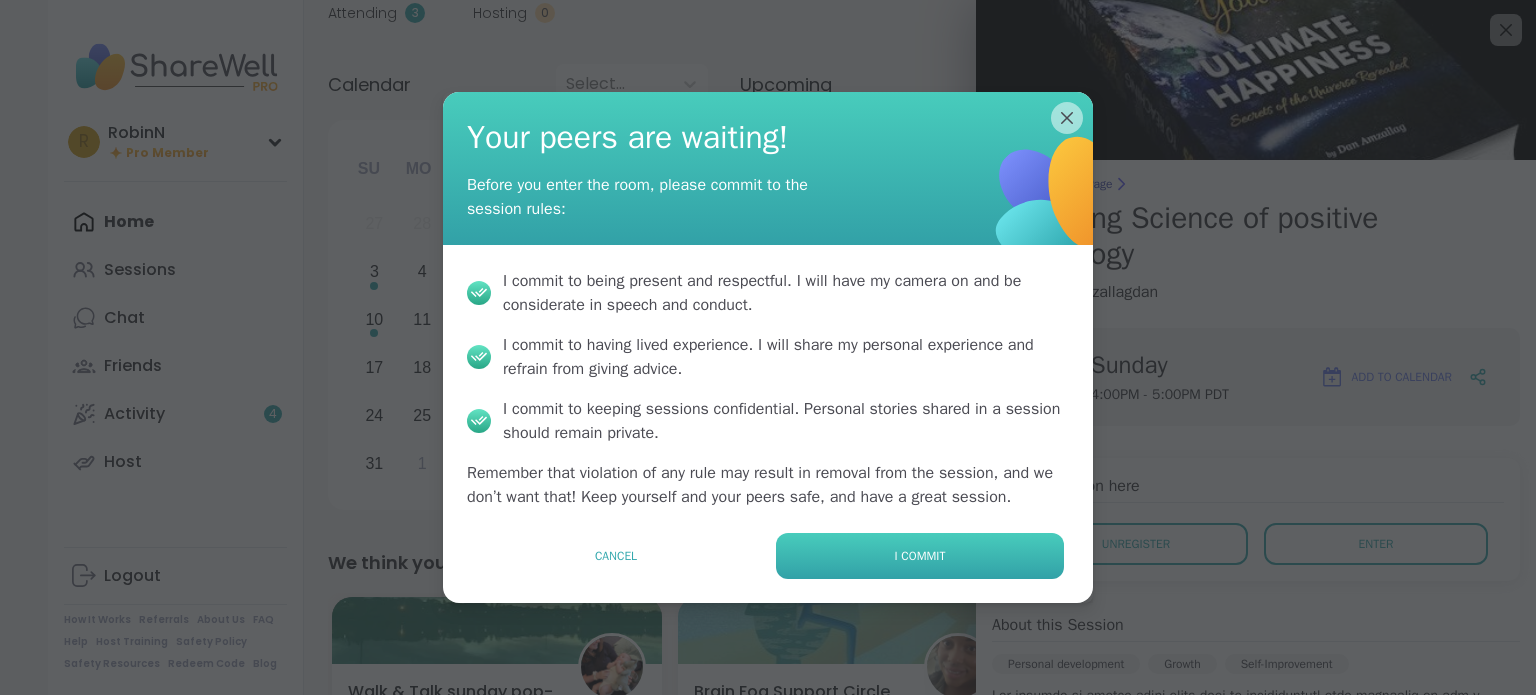 click on "I commit" at bounding box center (920, 556) 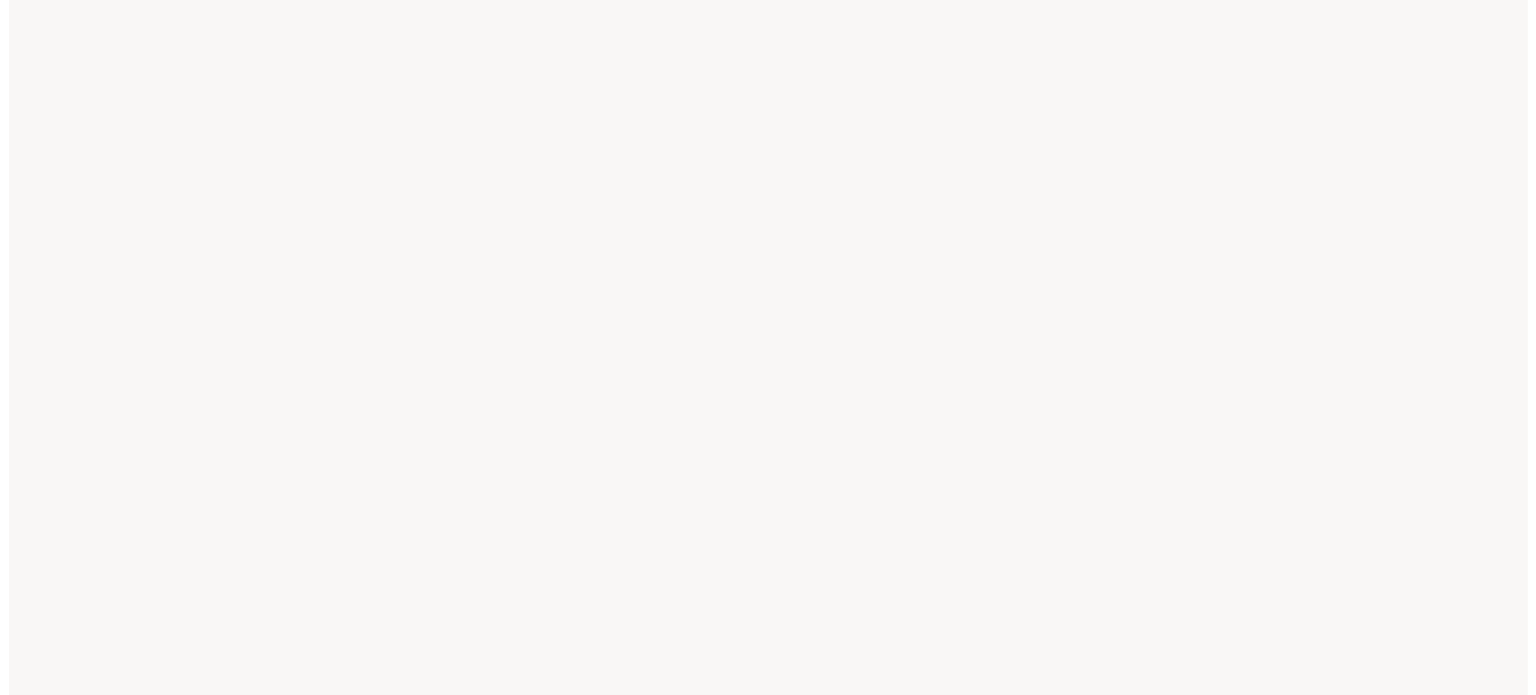 scroll, scrollTop: 0, scrollLeft: 0, axis: both 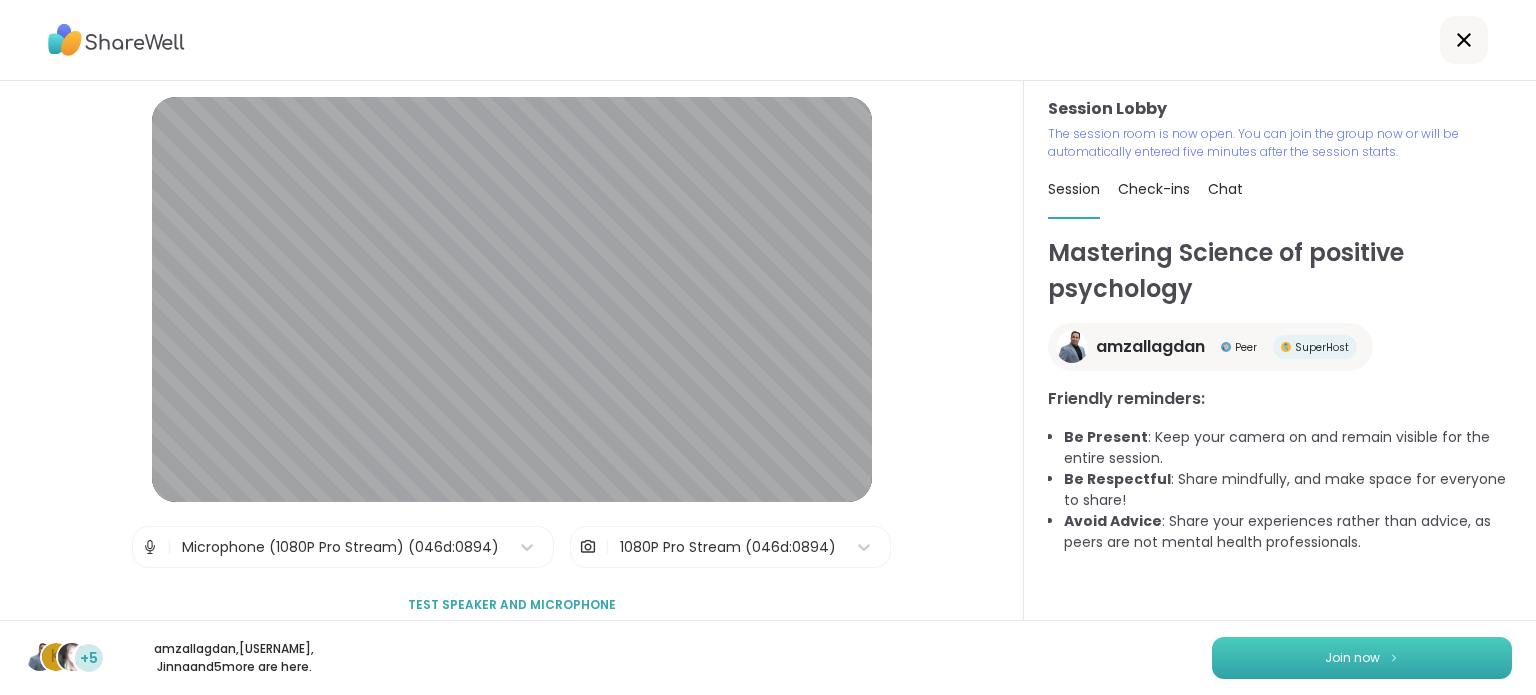click on "Join now" at bounding box center [1362, 658] 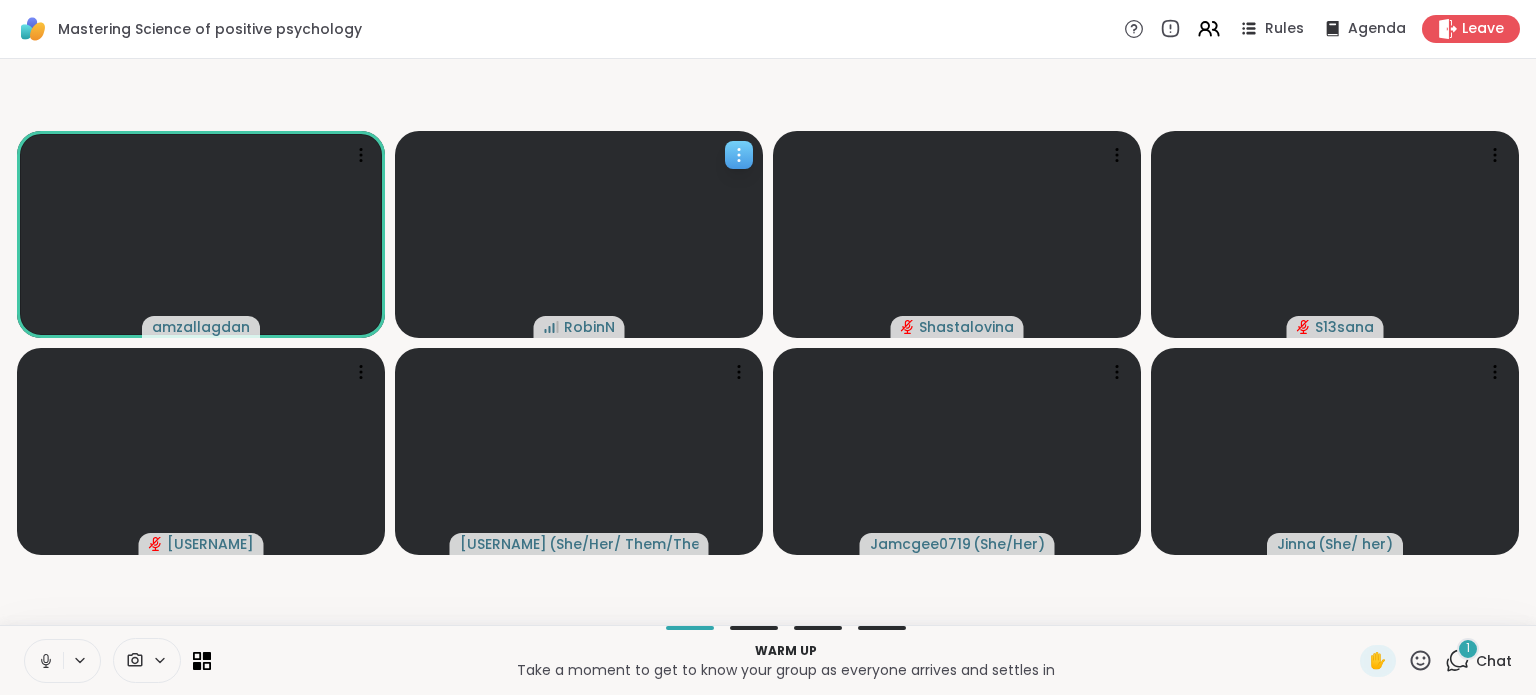 click 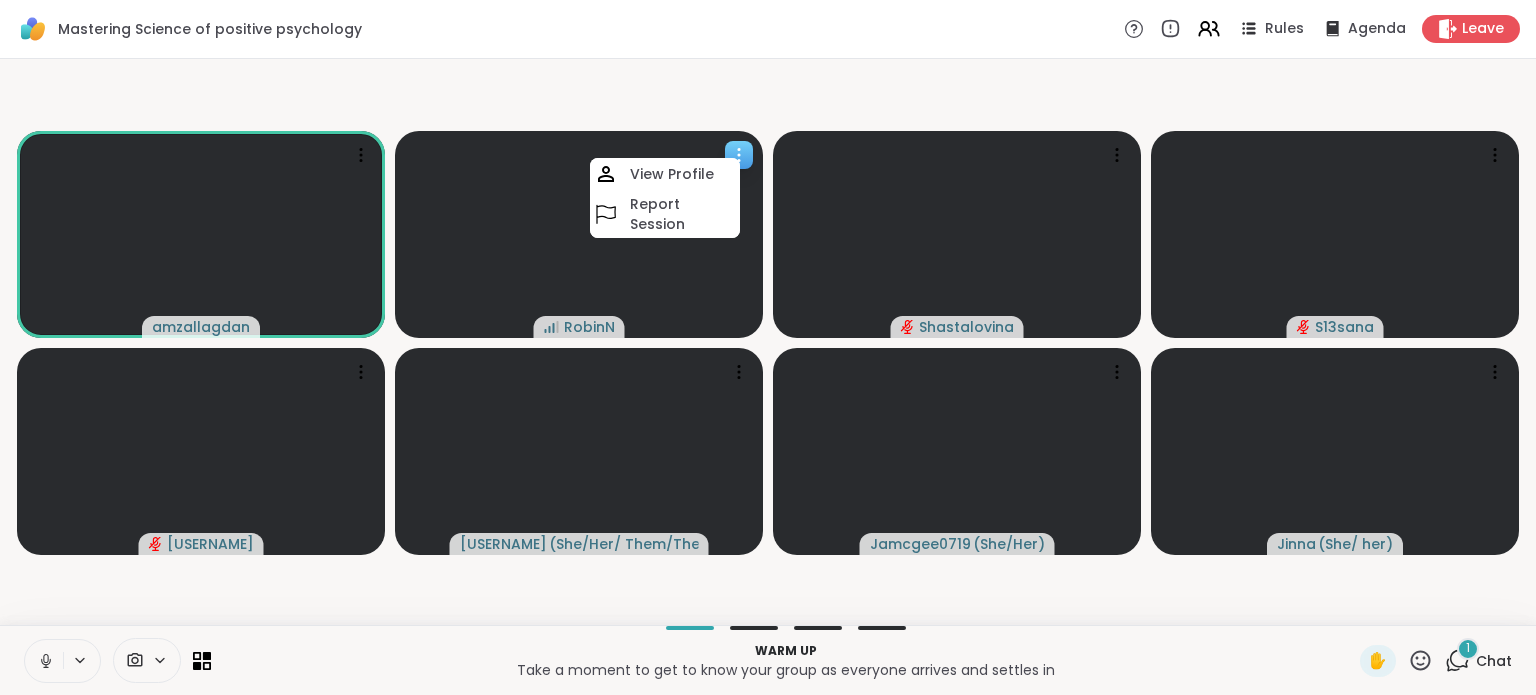 click at bounding box center (579, 234) 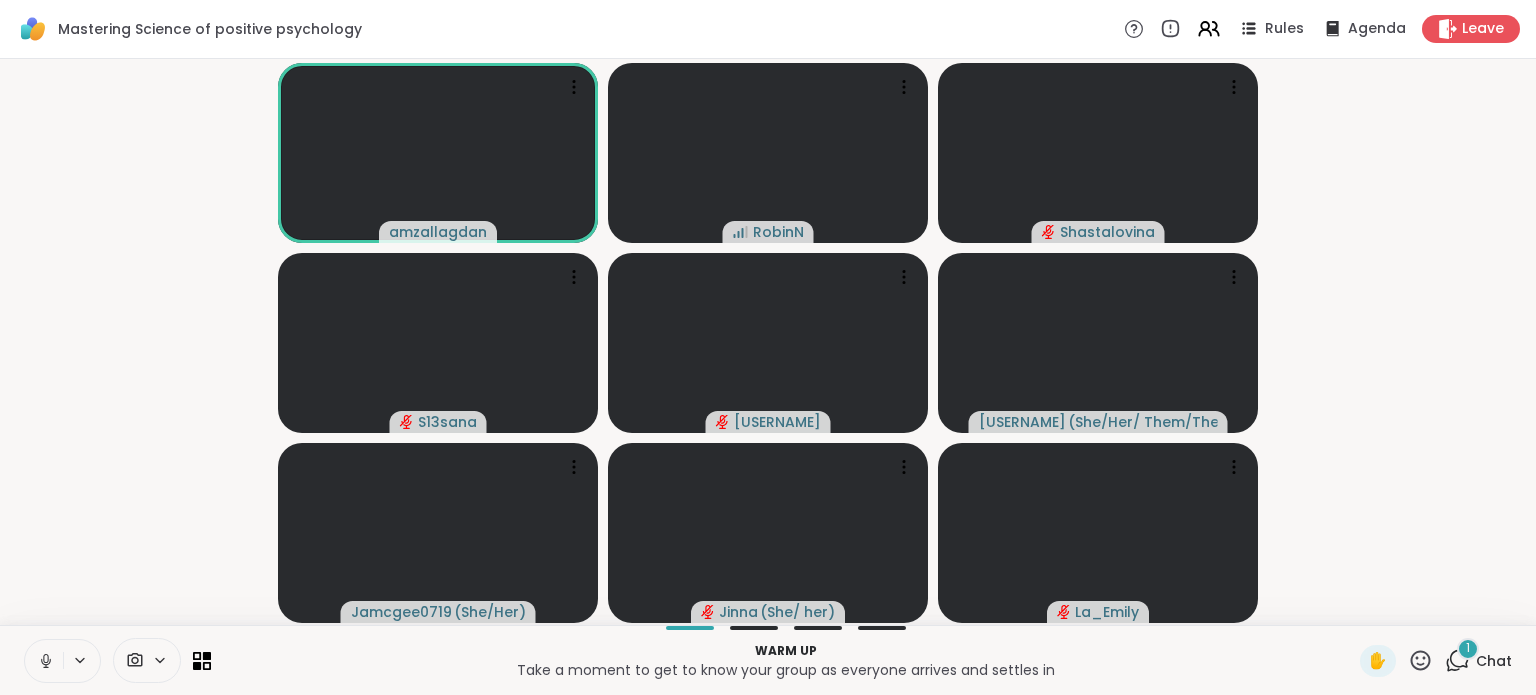 click 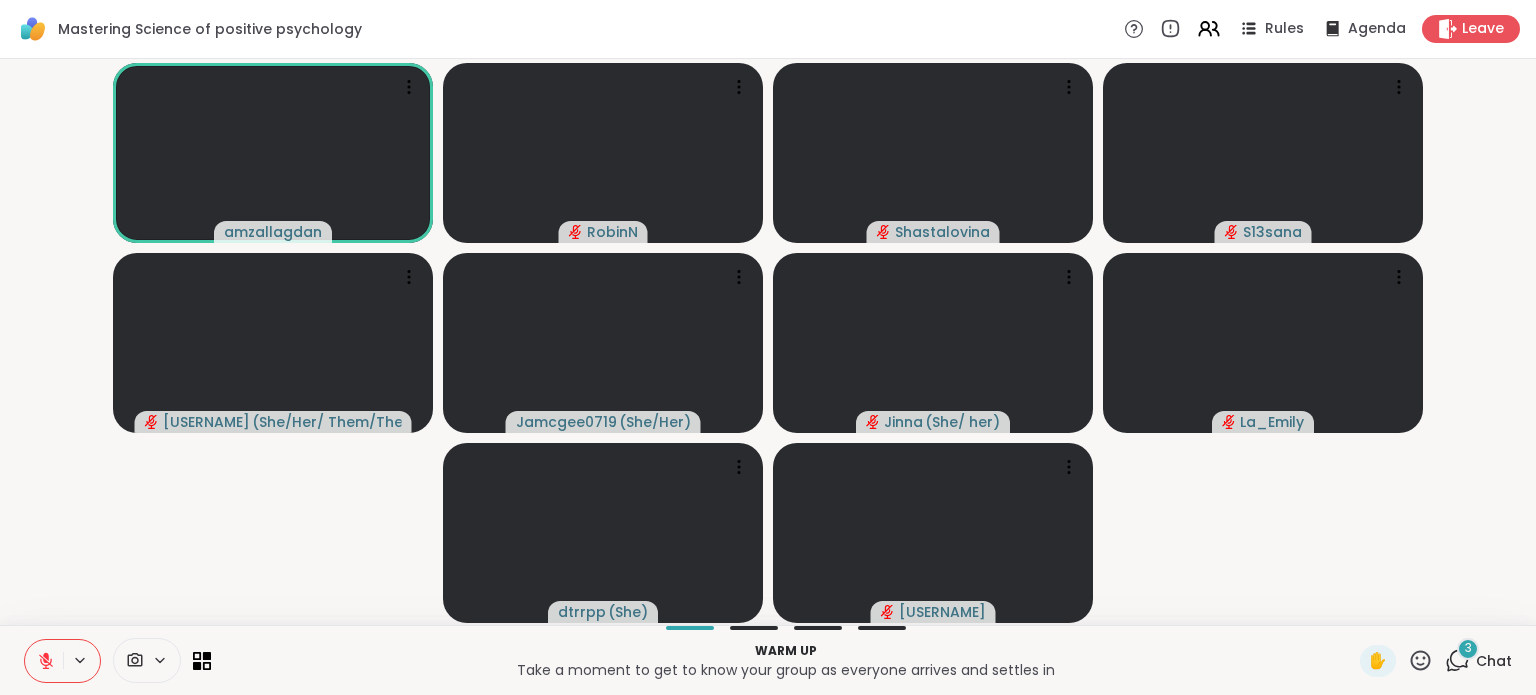 click on "[USERNAME] [USERNAME] [USERNAME] ( [PRONOUNS] ) [USERNAME] ( [PRONOUNS] ) [USERNAME] ( [PRONOUNS] ) [USERNAME] [USERNAME] ( [PRONOUNS] ) [USERNAME]" at bounding box center [768, 342] 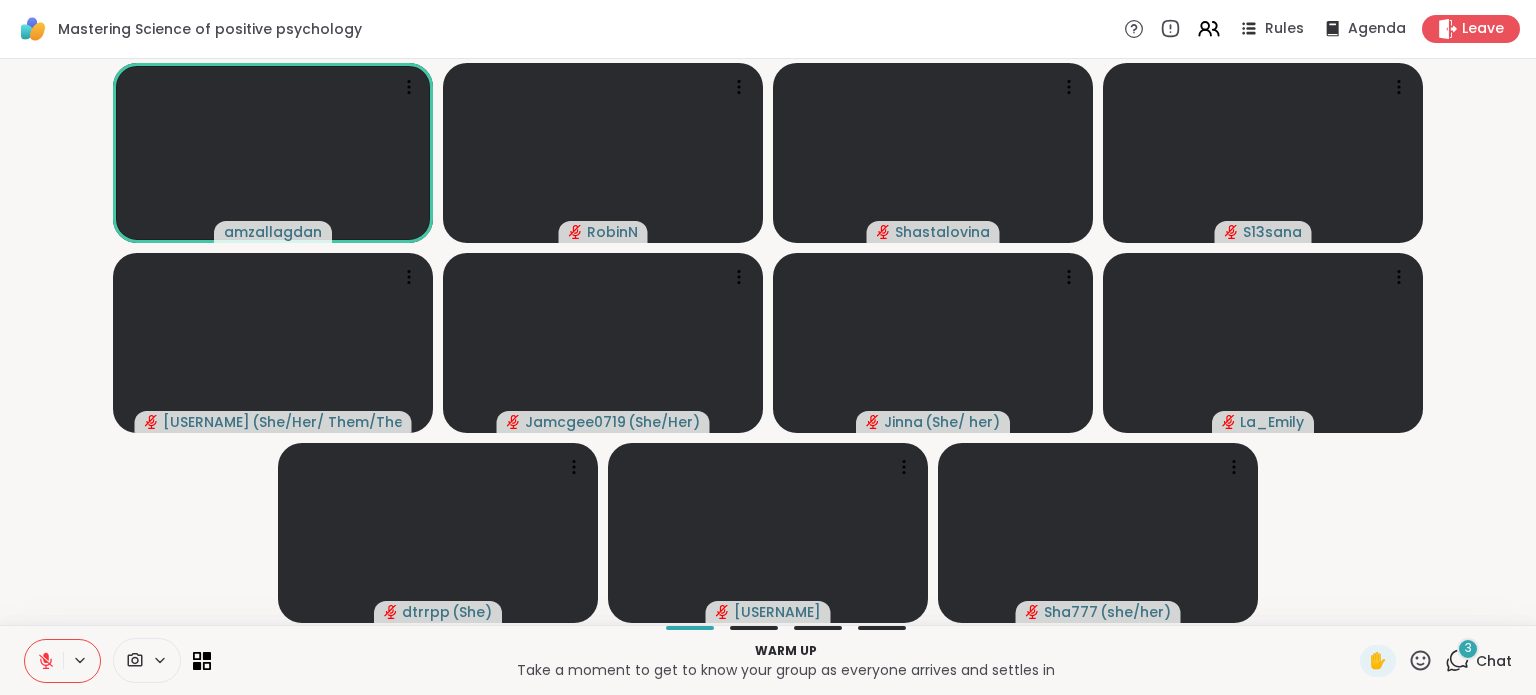 click 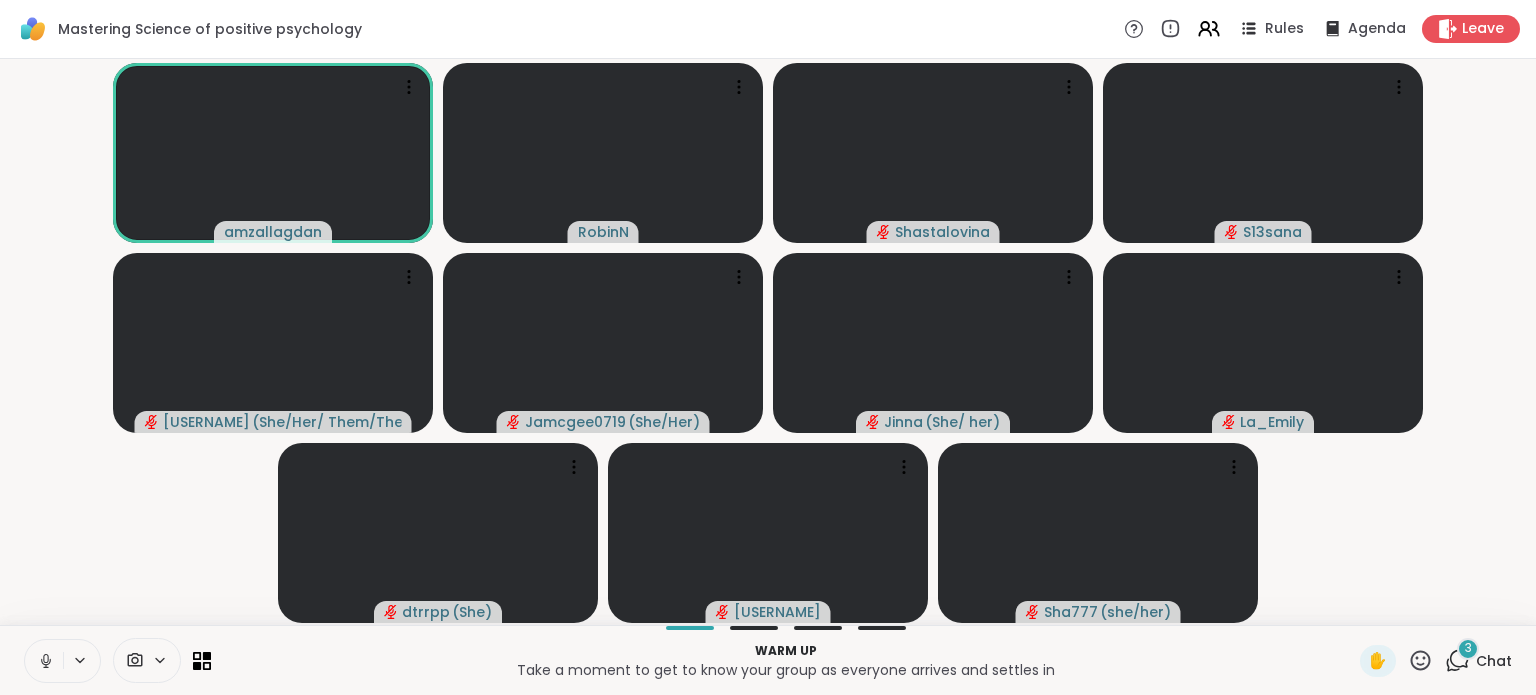 click 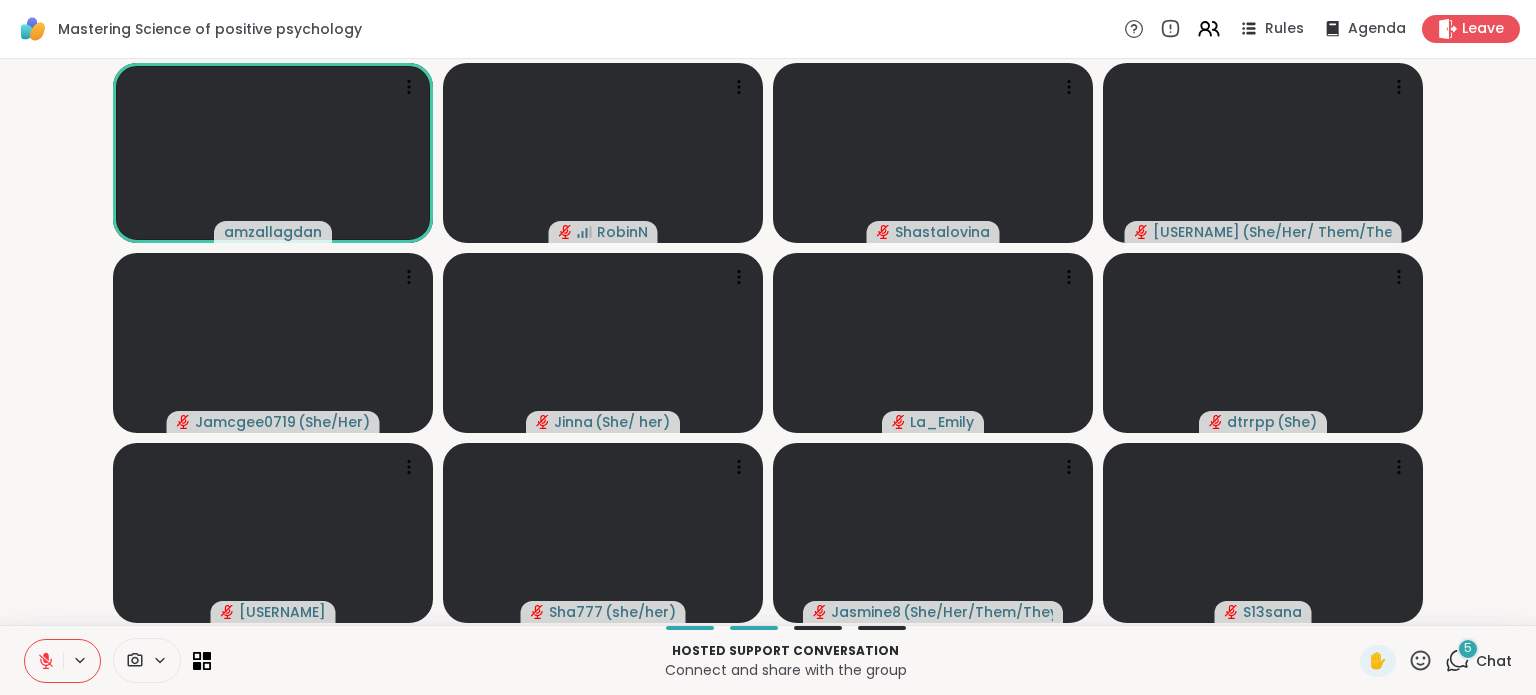 click 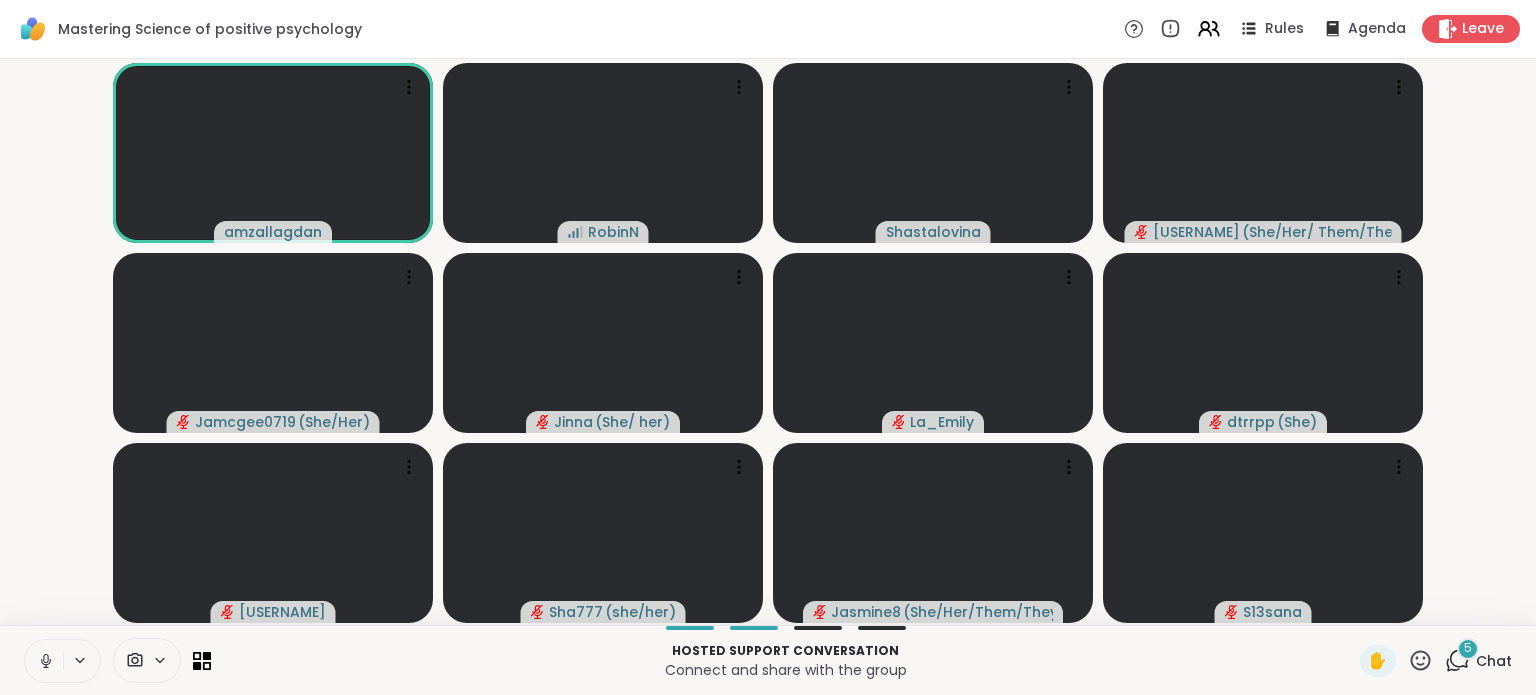 click 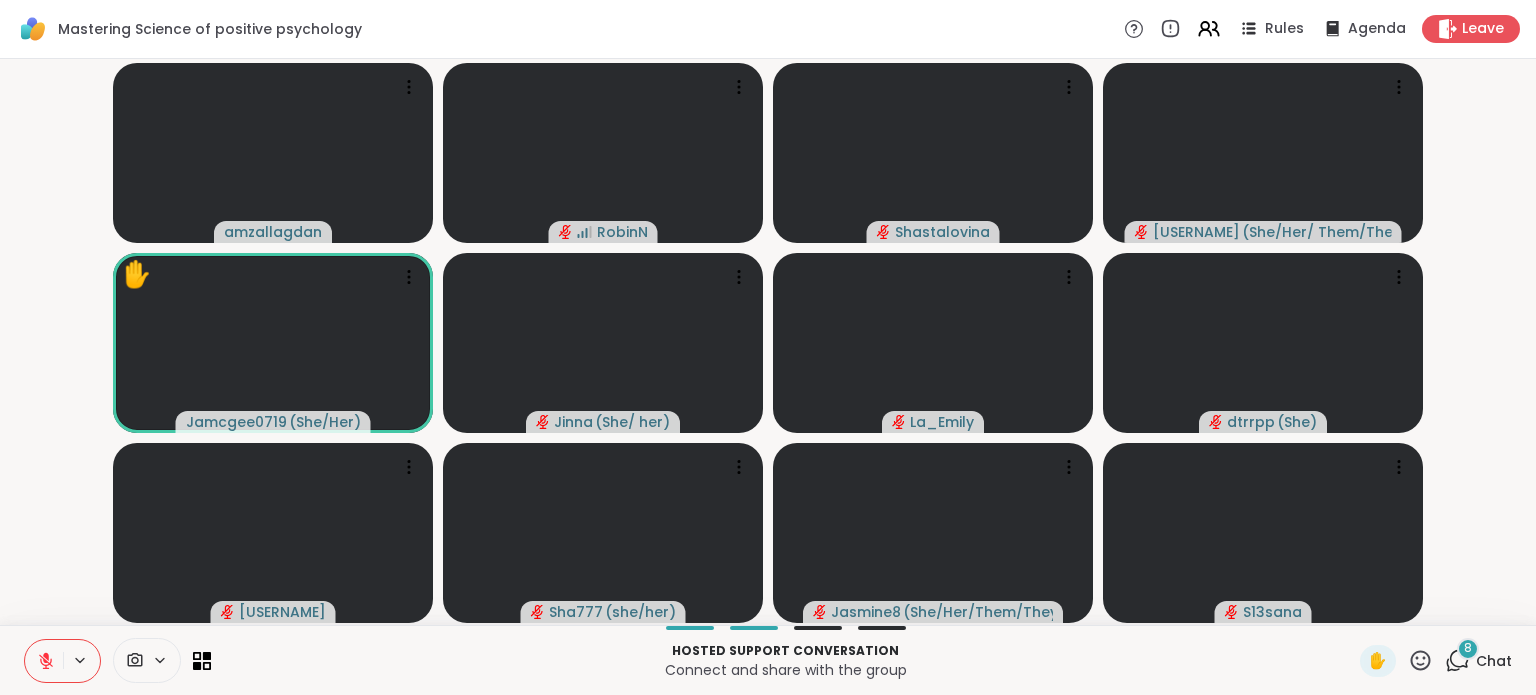click on "Hosted support conversation" at bounding box center (785, 651) 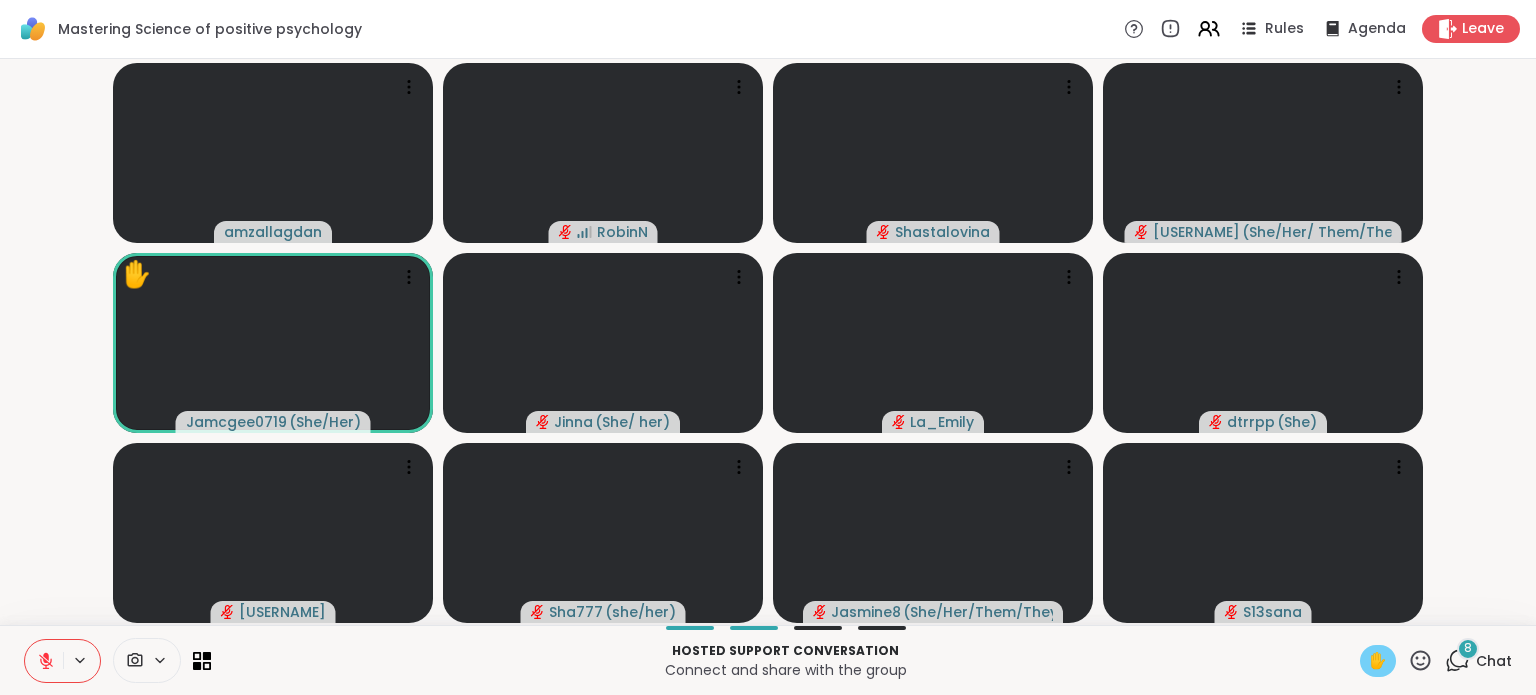 click on "✋" at bounding box center [1378, 661] 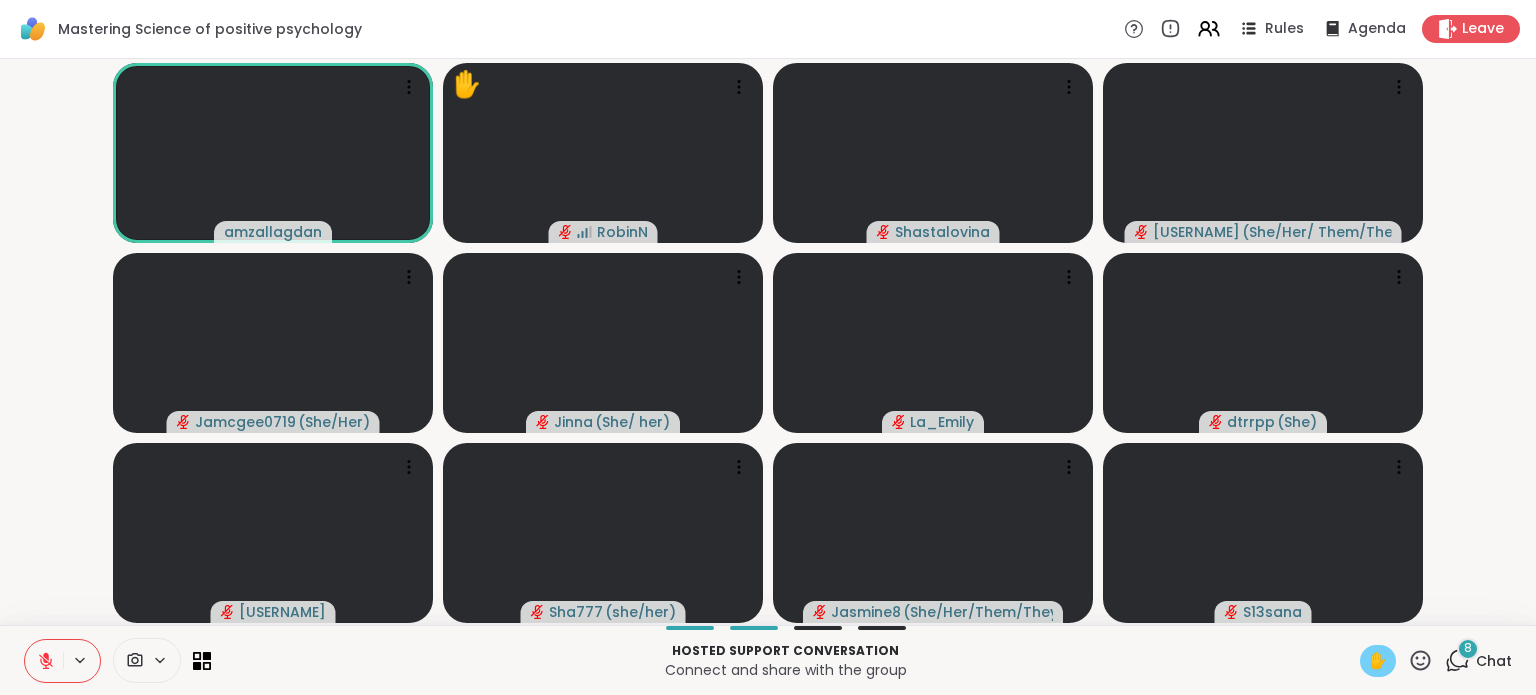 click 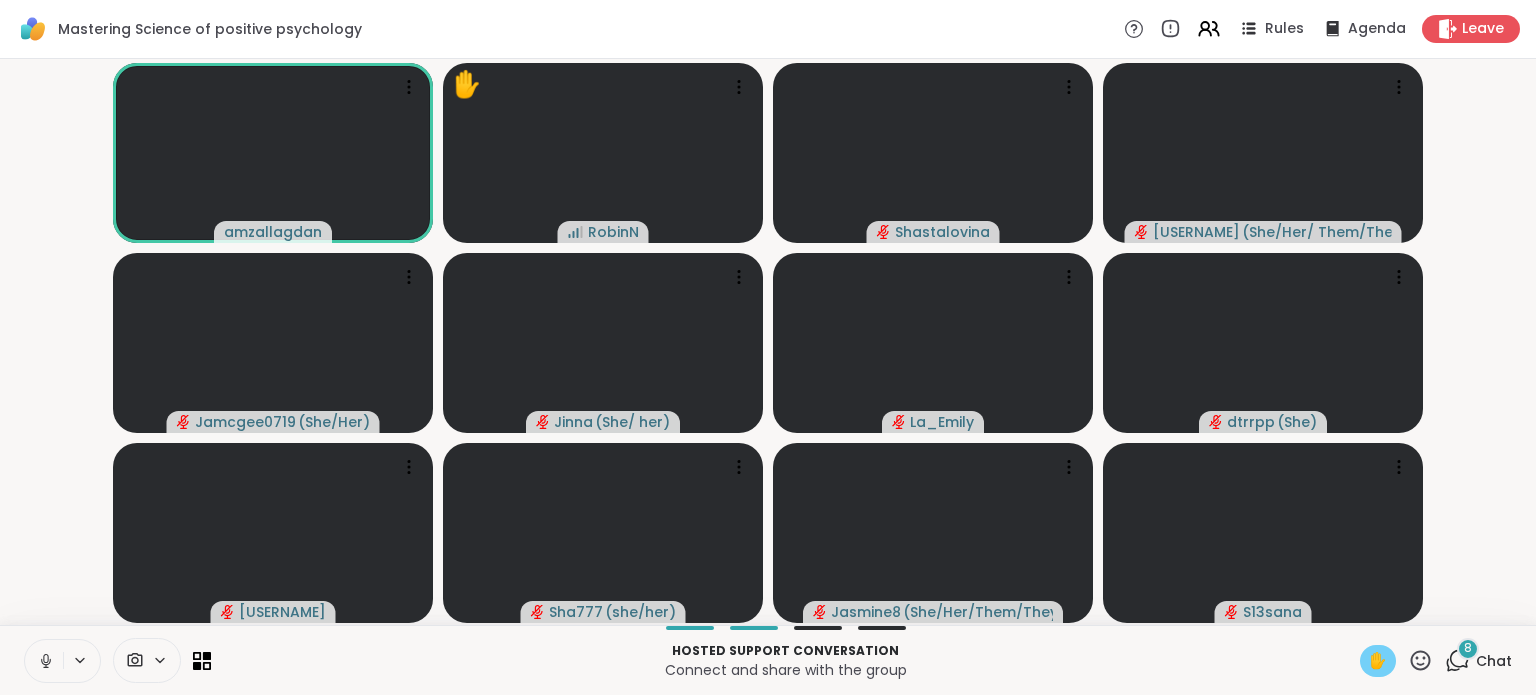 click on "✋" at bounding box center (1378, 661) 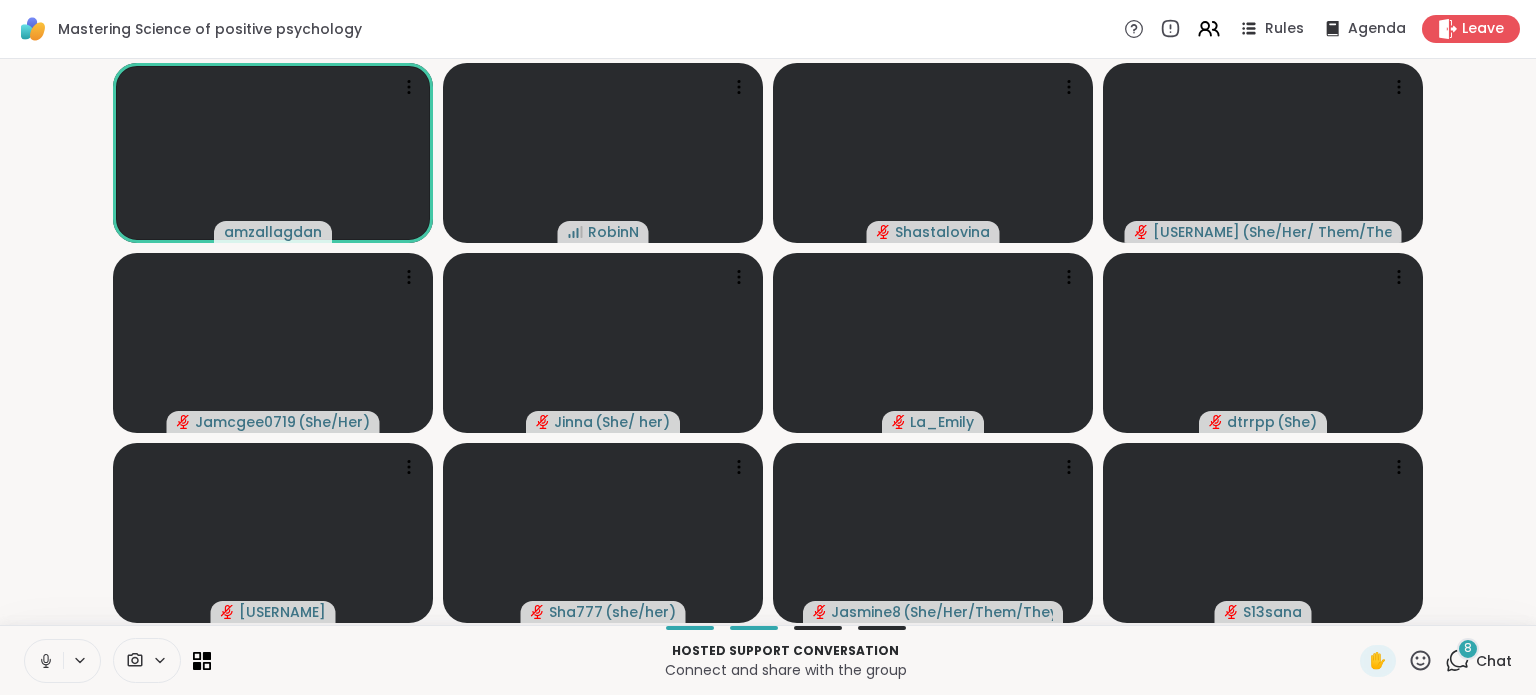 click 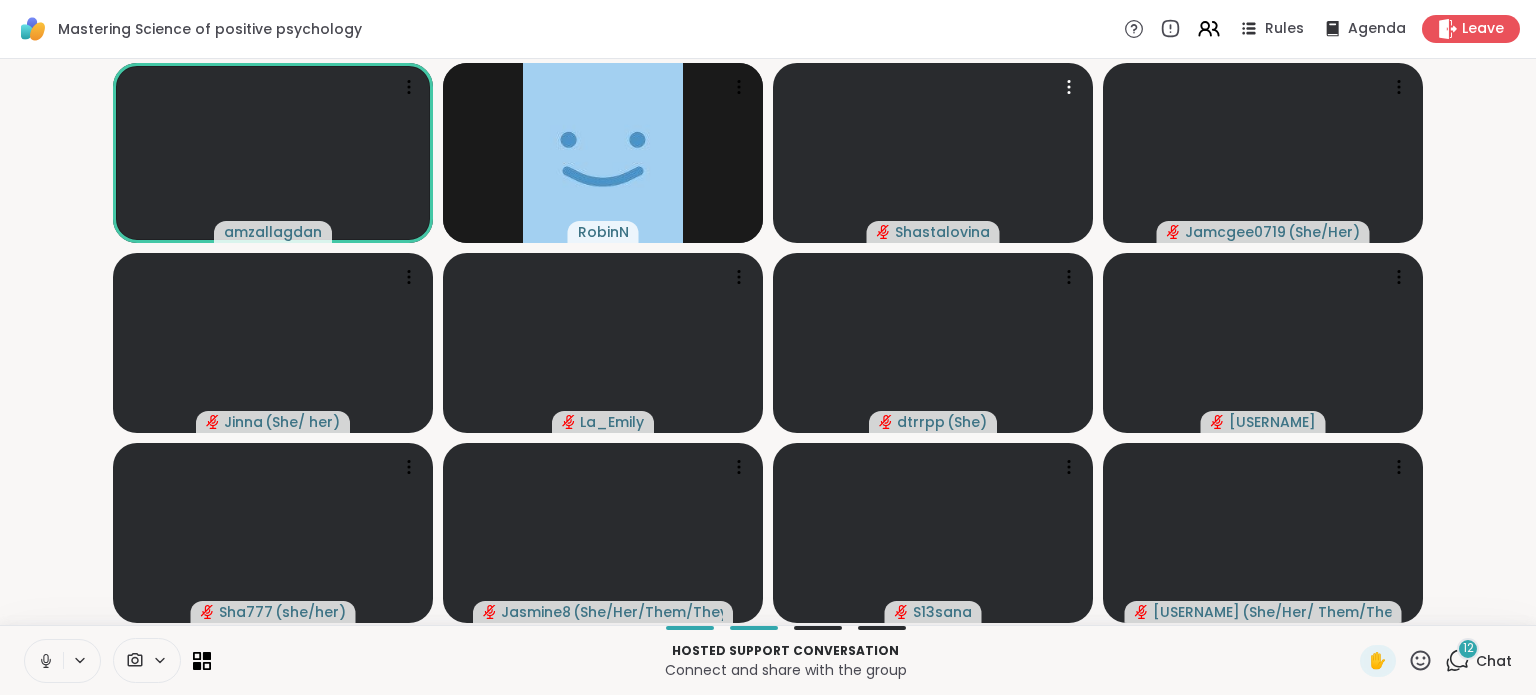 click at bounding box center [603, 153] 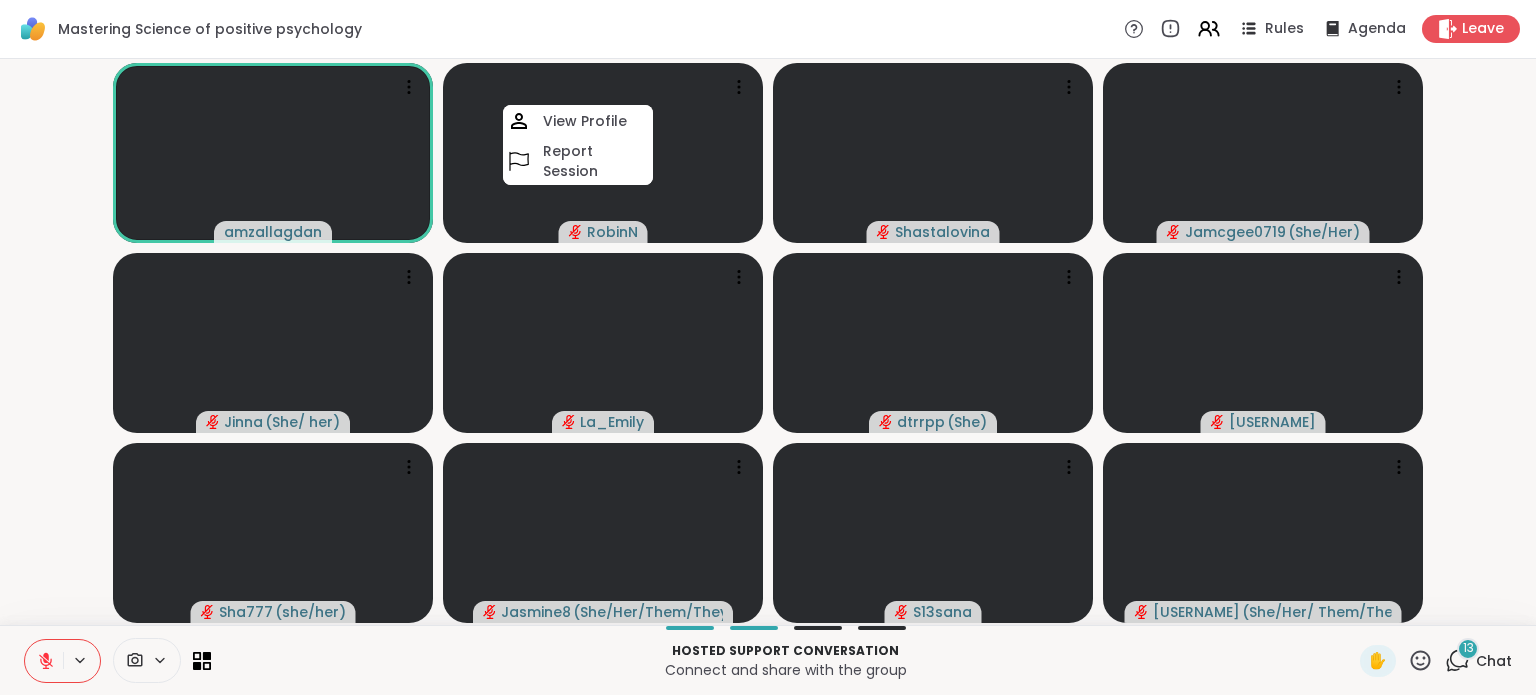 click on "Mastering Science of positive psychology Rules Agenda Leave" at bounding box center (768, 29) 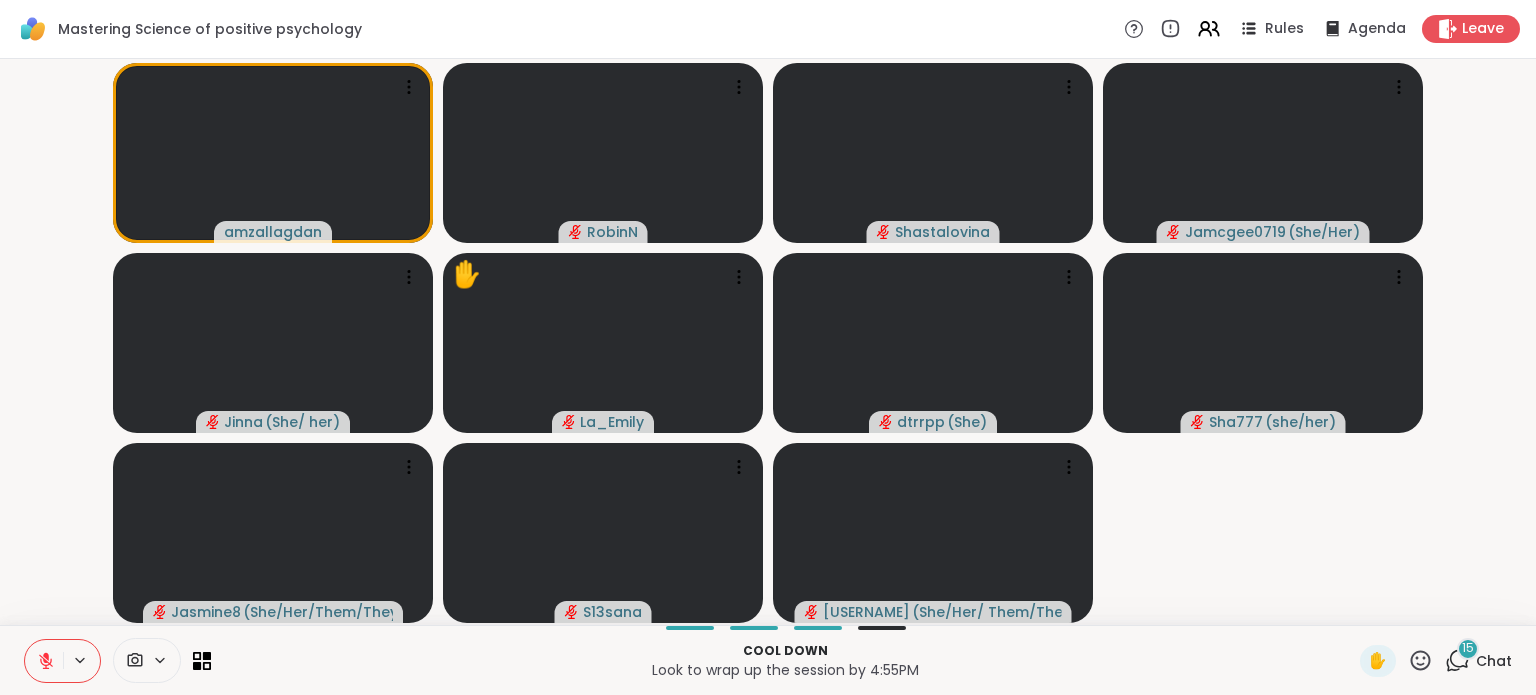 click 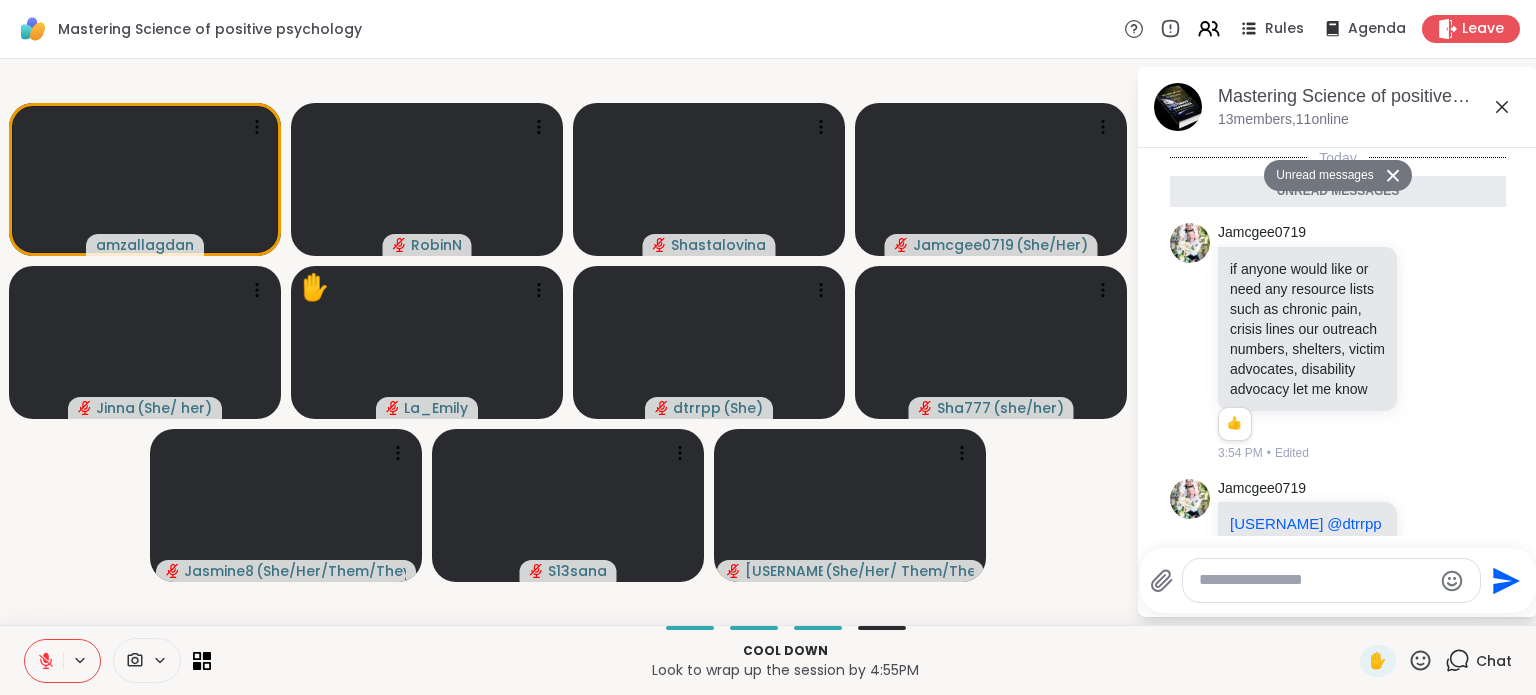 scroll, scrollTop: 3016, scrollLeft: 0, axis: vertical 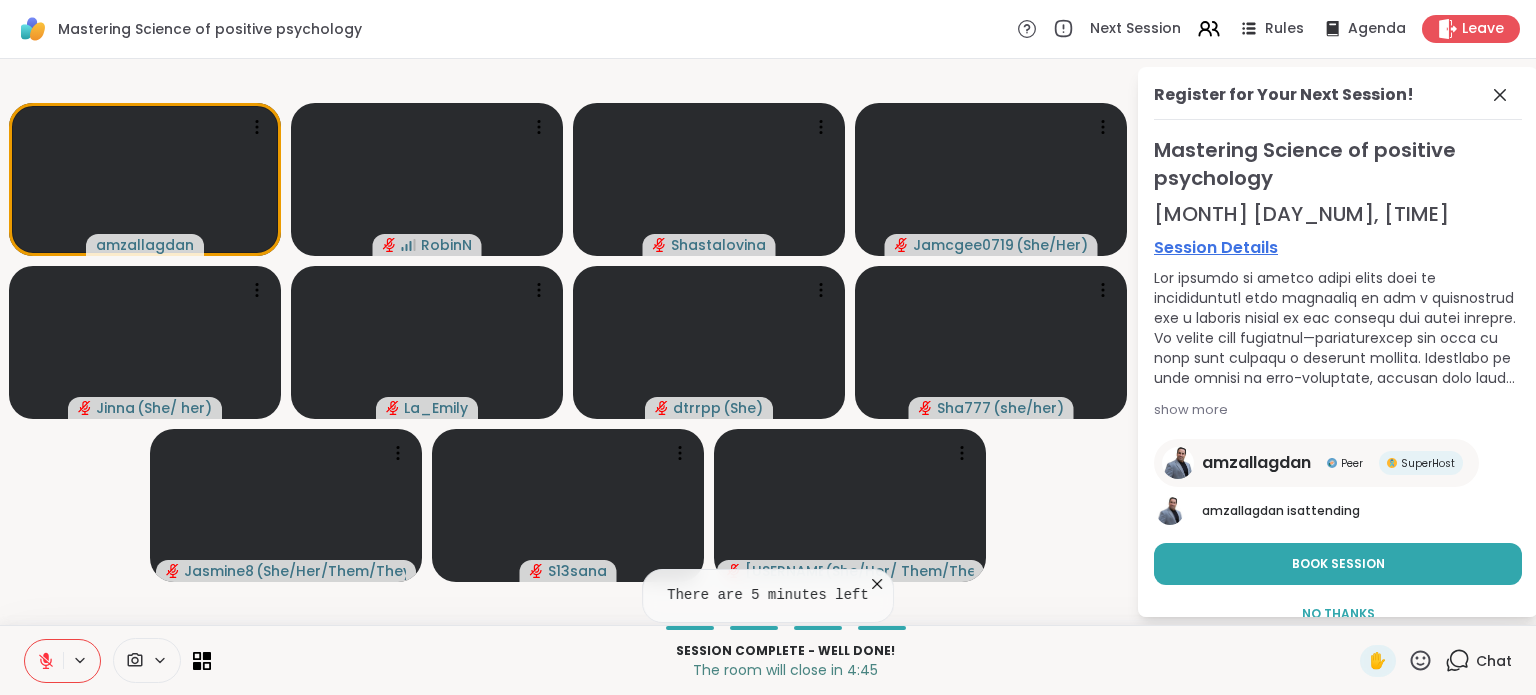 click 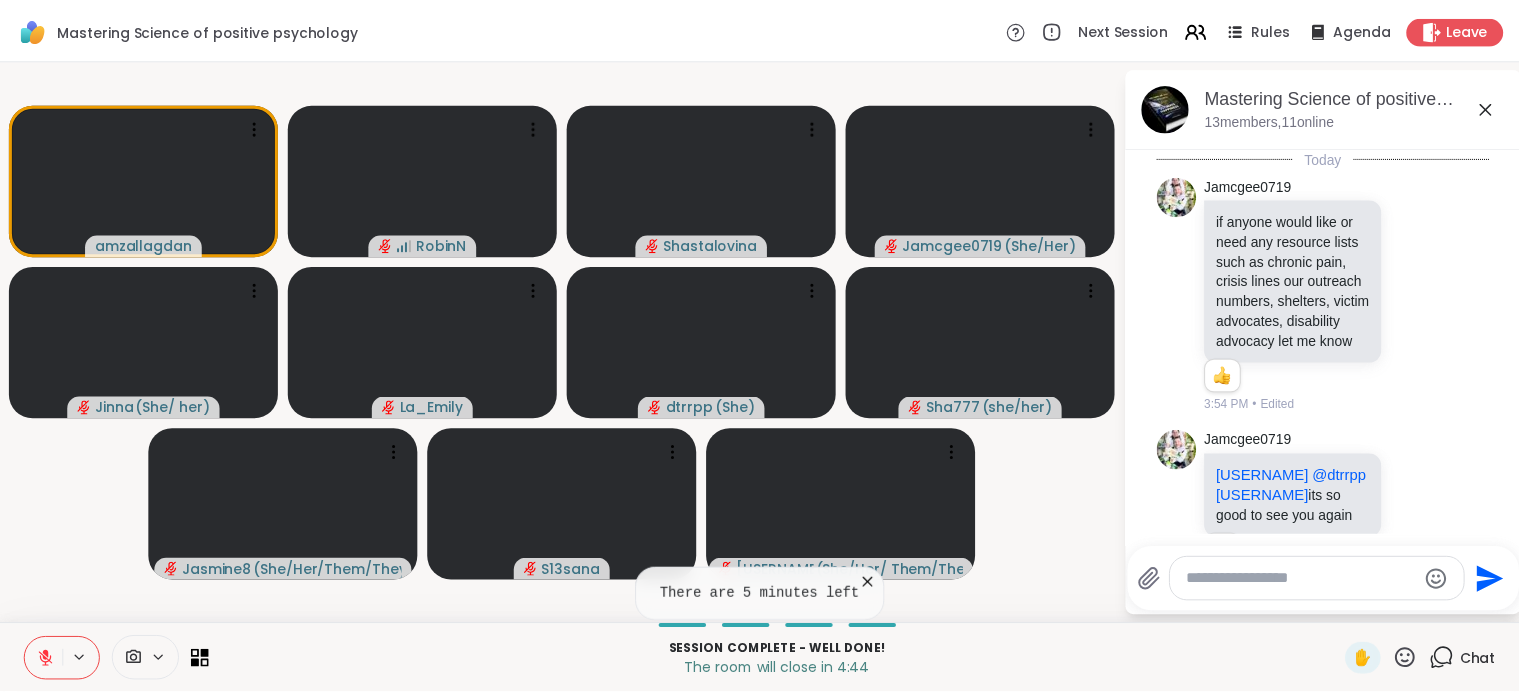 scroll, scrollTop: 3135, scrollLeft: 0, axis: vertical 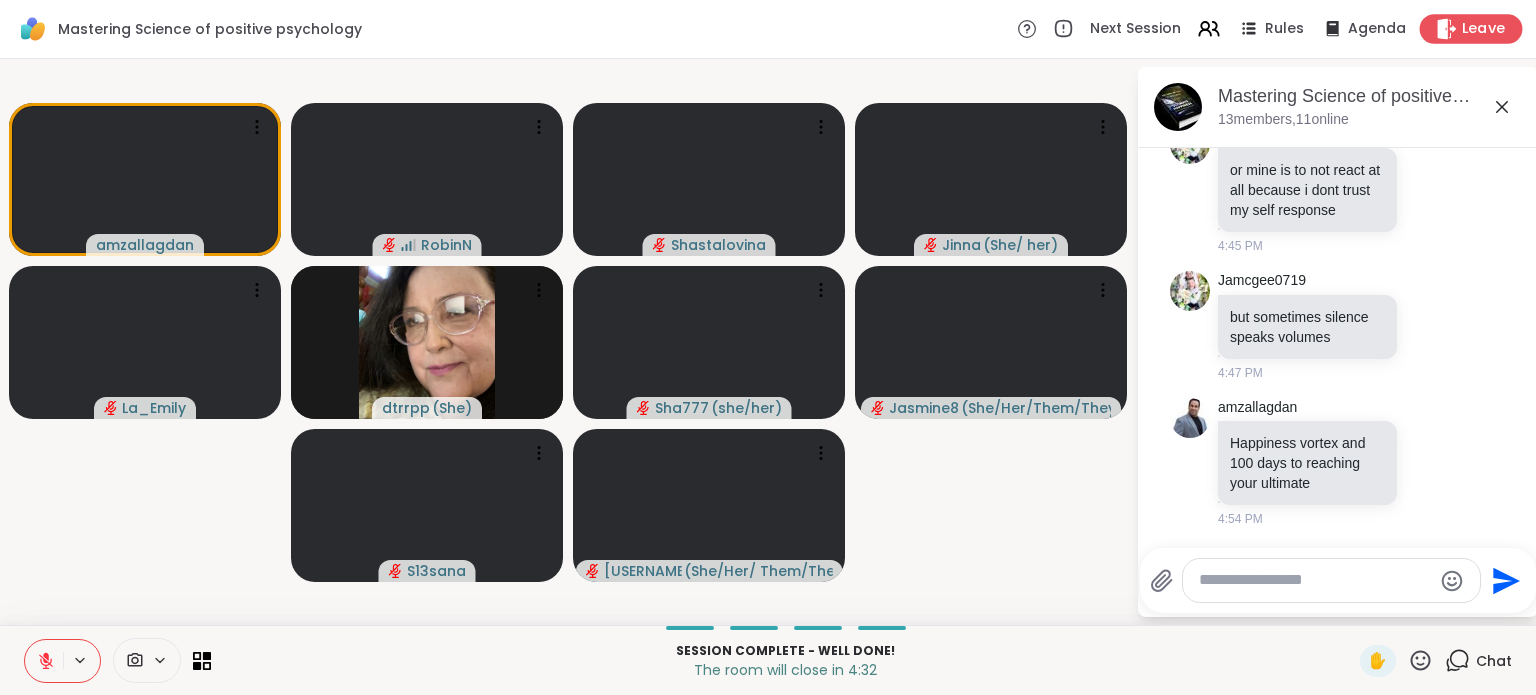 click on "Leave" at bounding box center (1484, 29) 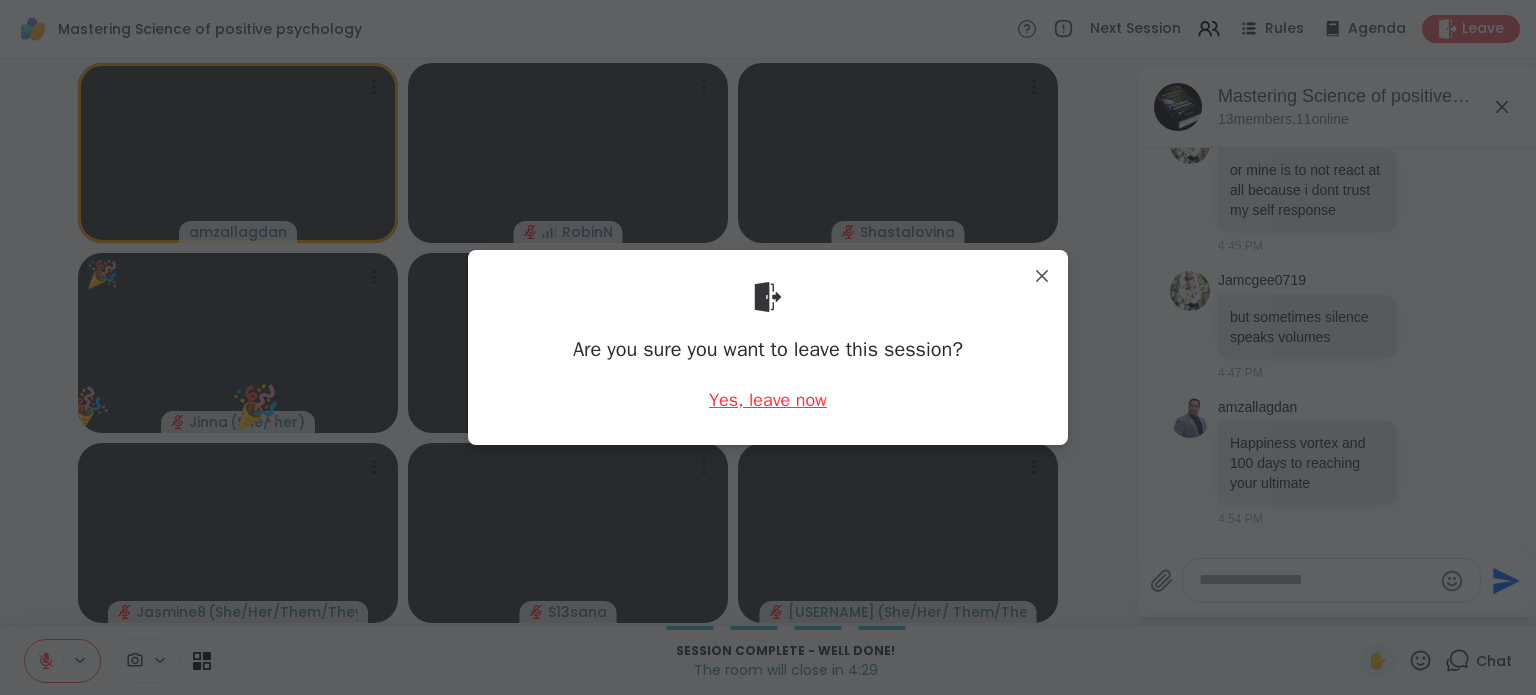 click on "Yes, leave now" at bounding box center [768, 400] 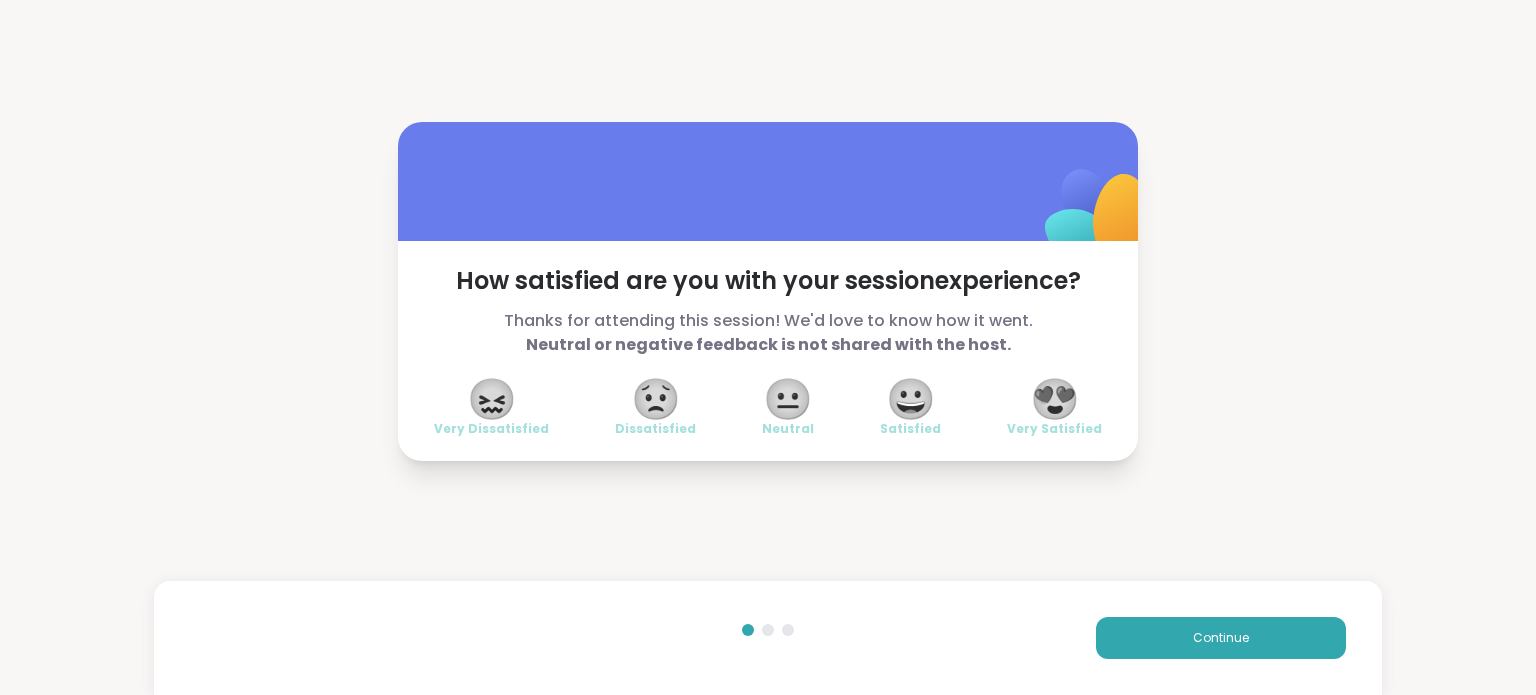 click on "😐" at bounding box center [788, 399] 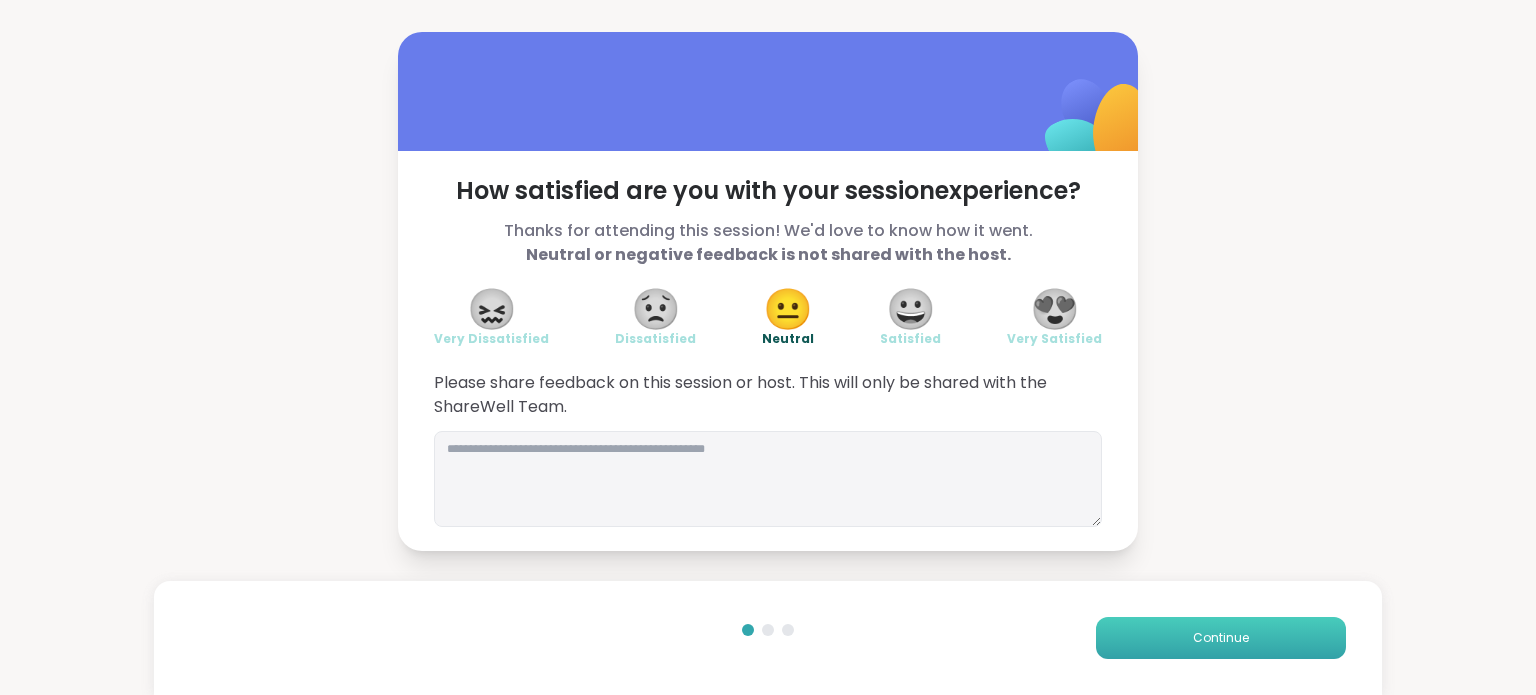 click on "Continue" at bounding box center [1221, 638] 